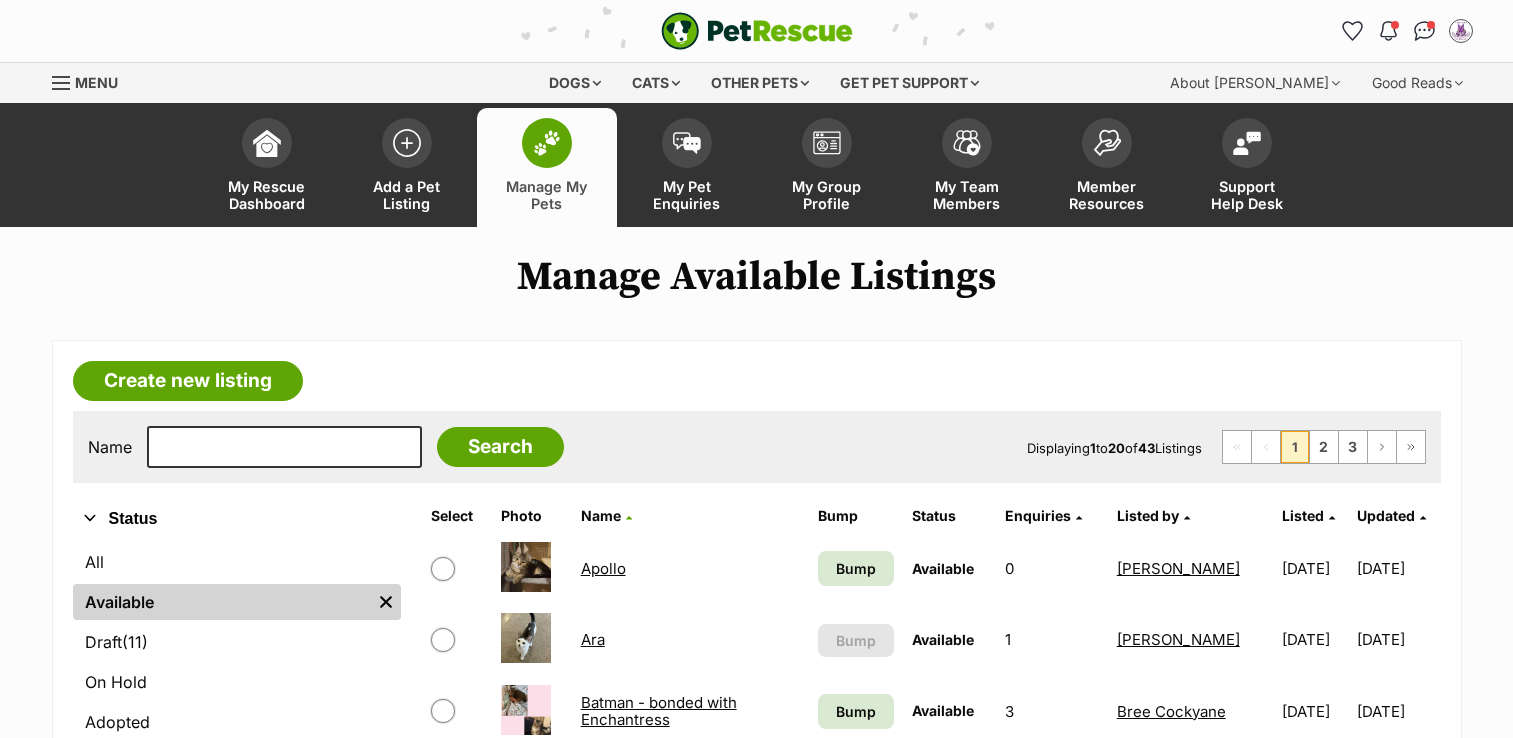 scroll, scrollTop: 62, scrollLeft: 0, axis: vertical 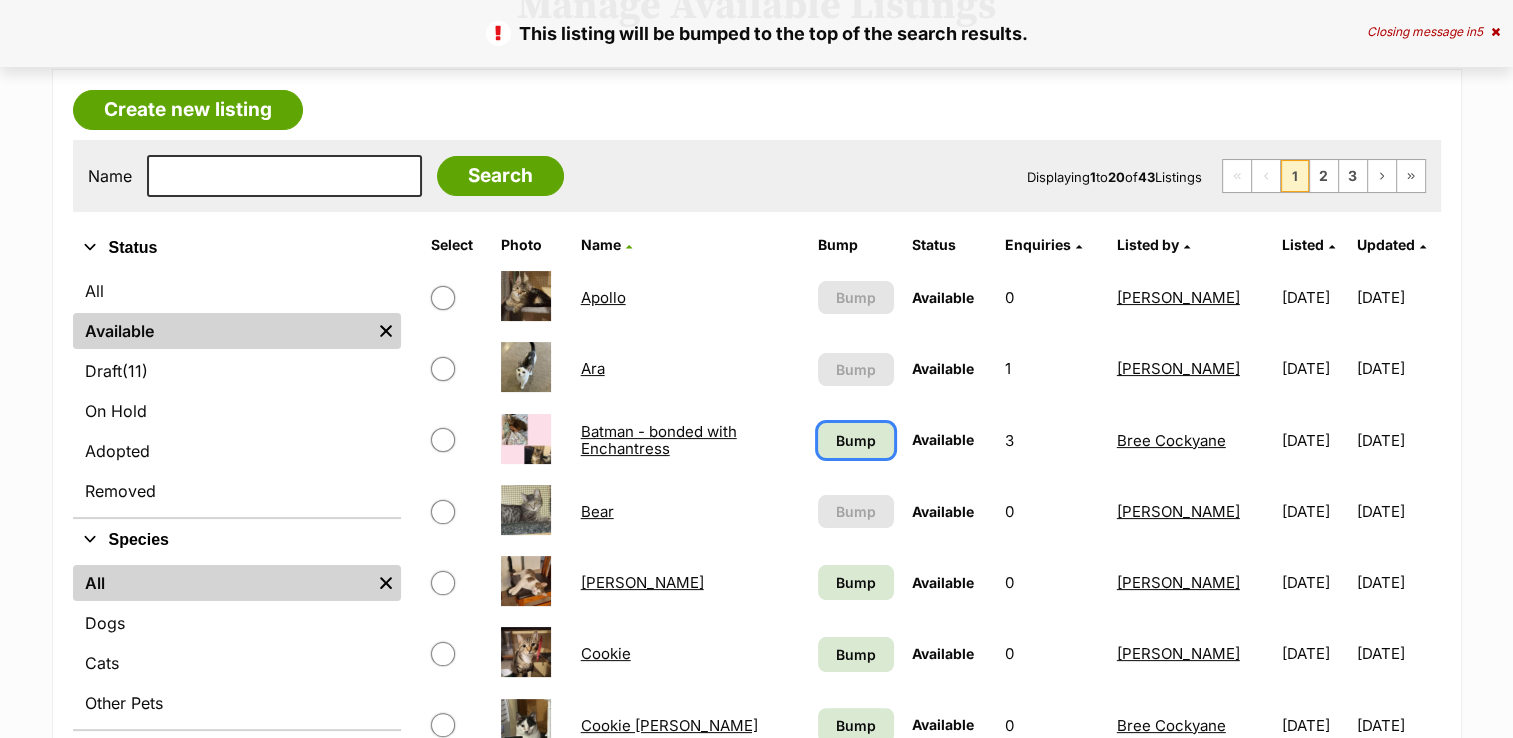click on "Bump" at bounding box center [856, 440] 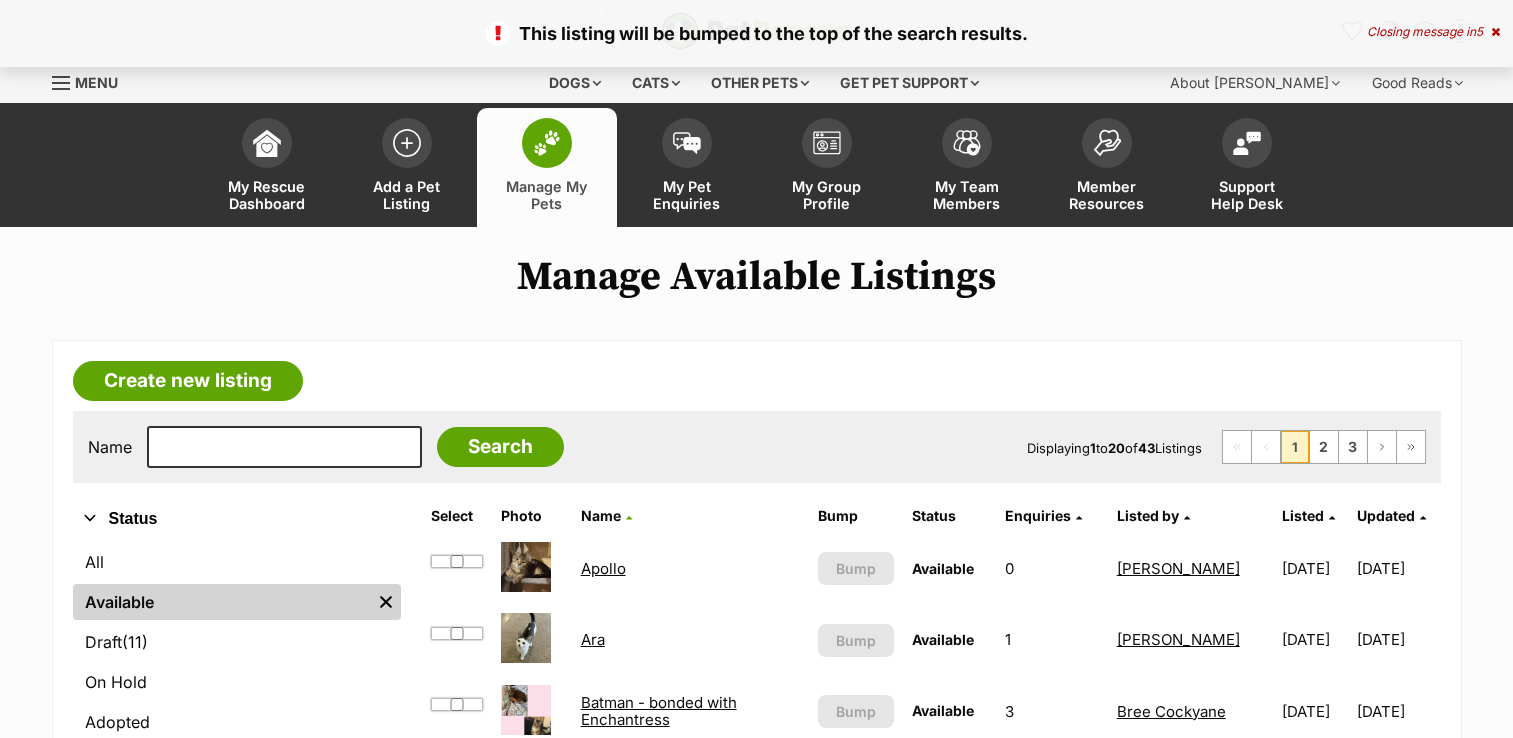 scroll, scrollTop: 609, scrollLeft: 0, axis: vertical 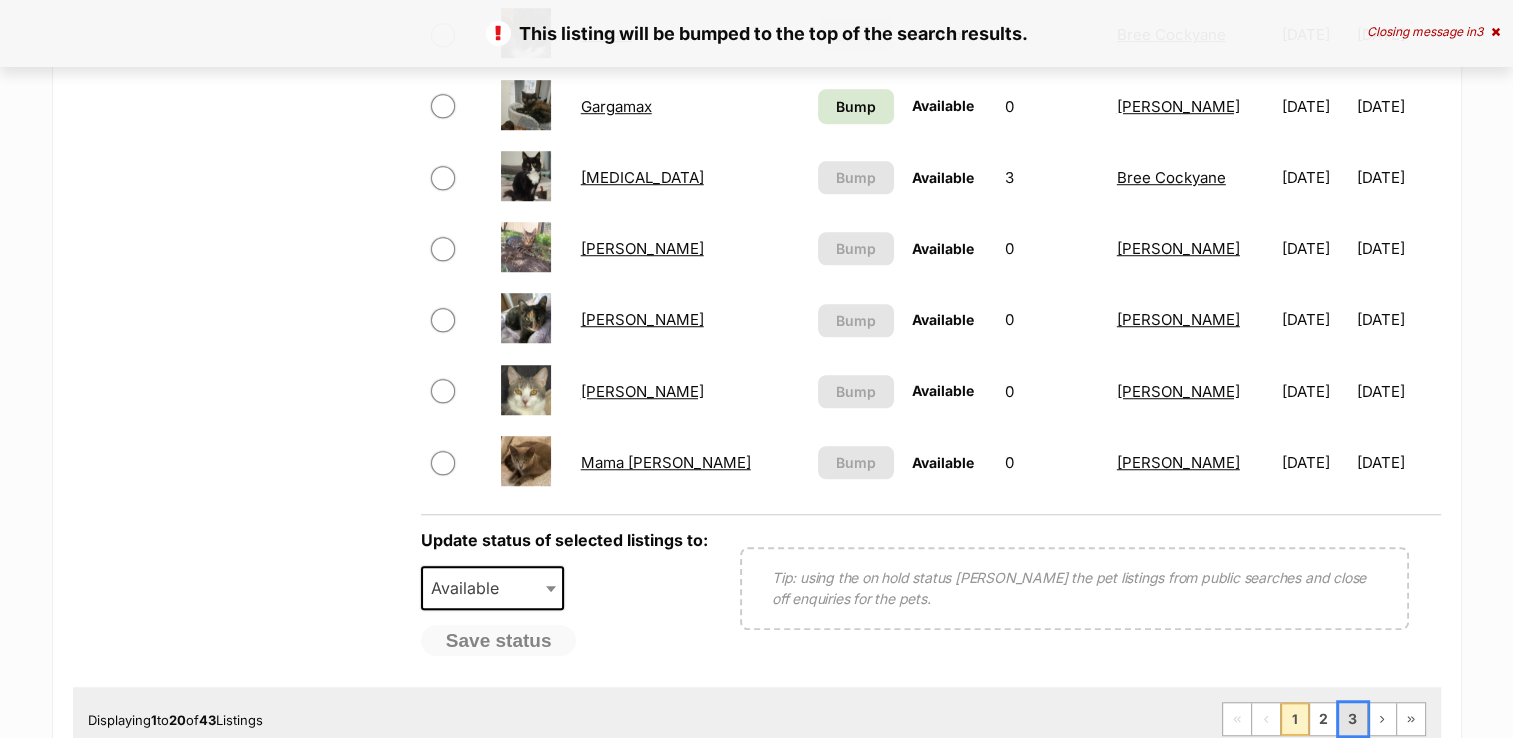 click on "3" at bounding box center (1353, 719) 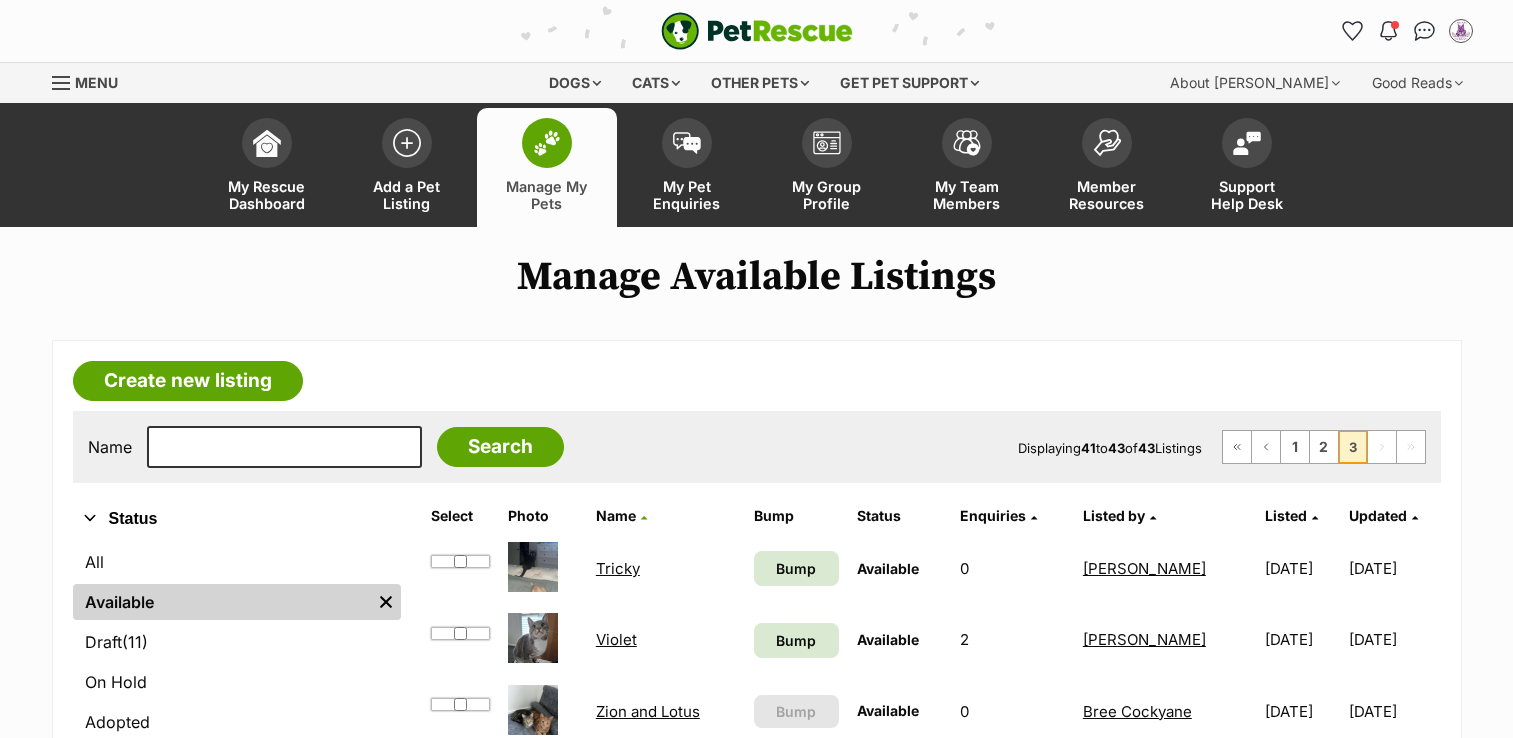 scroll, scrollTop: 0, scrollLeft: 0, axis: both 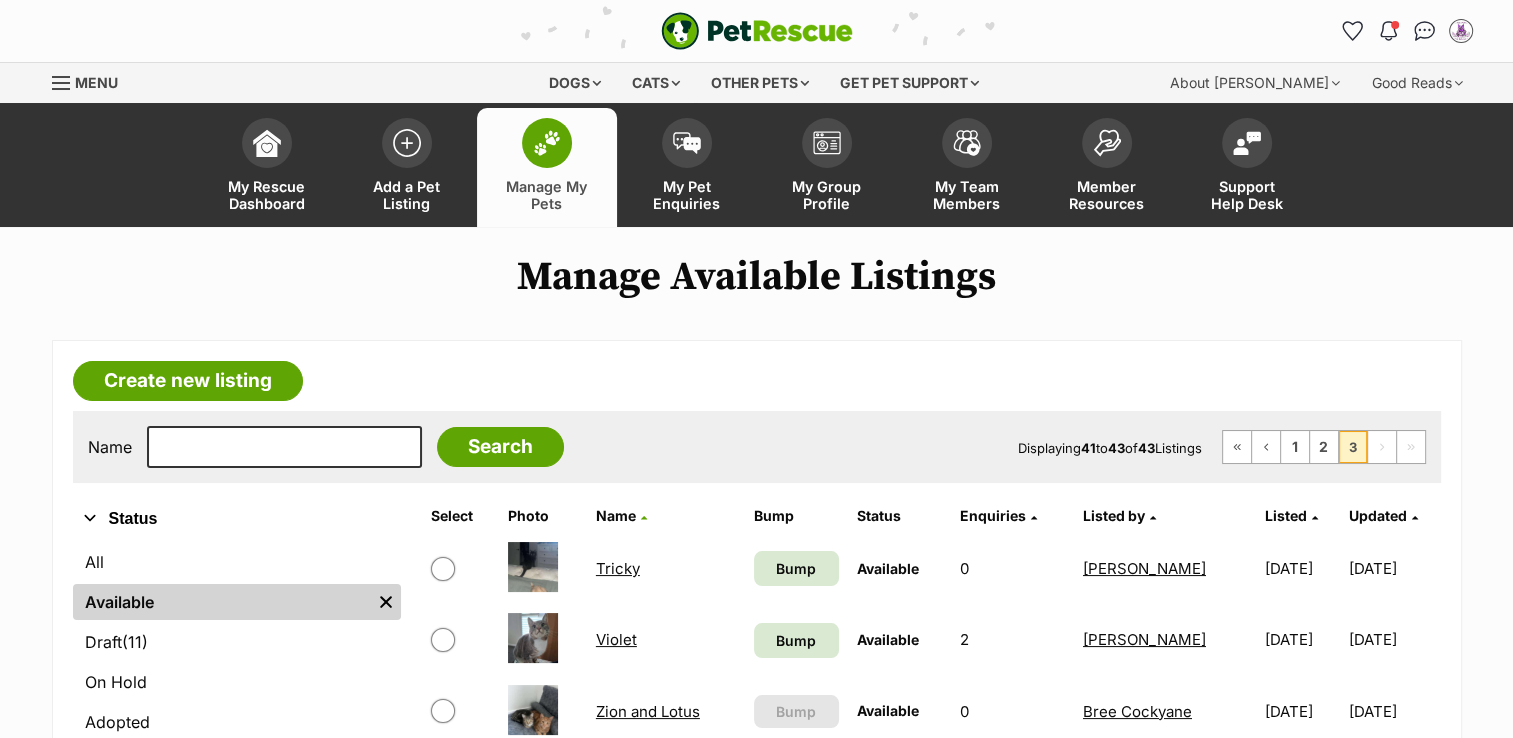 click on "Tricky" at bounding box center (618, 568) 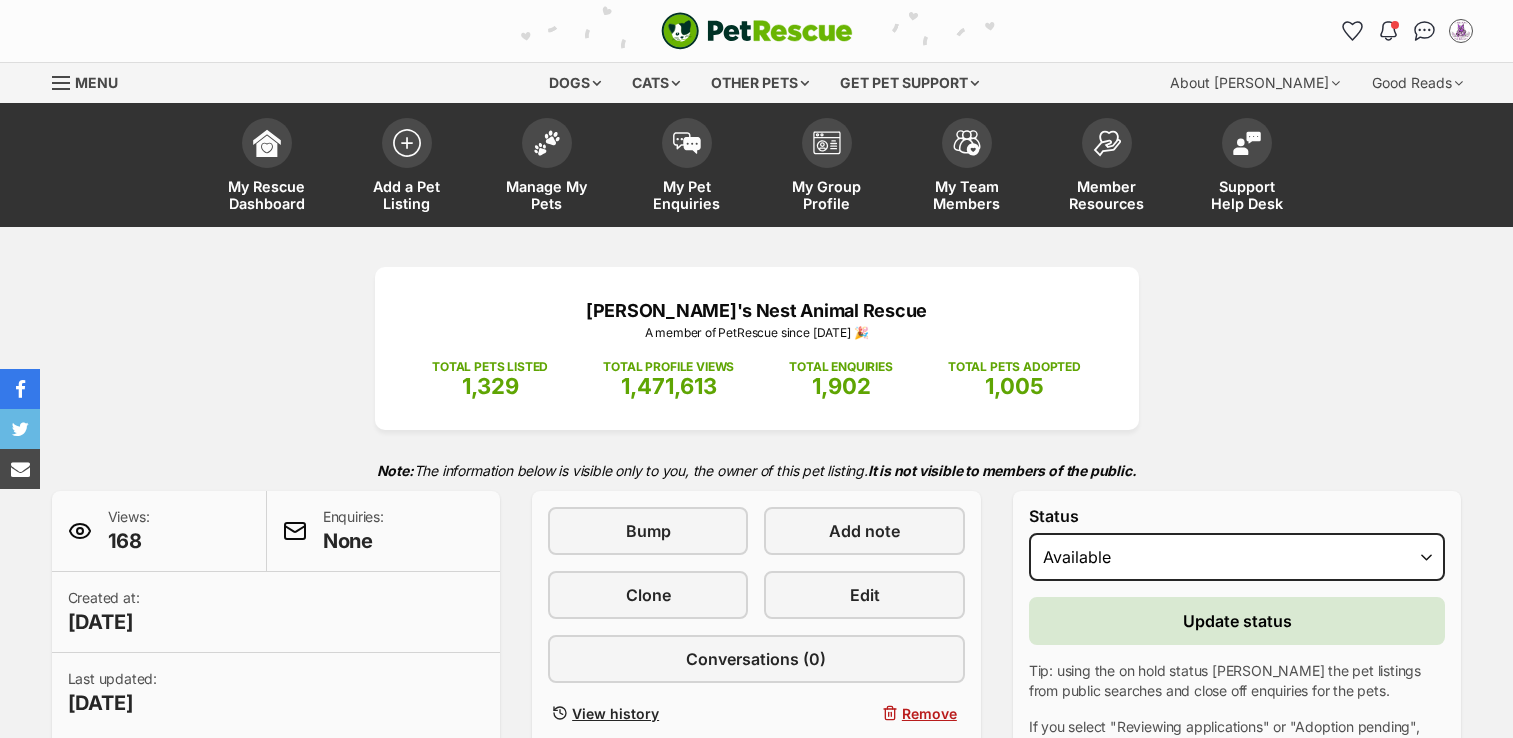 scroll, scrollTop: 0, scrollLeft: 0, axis: both 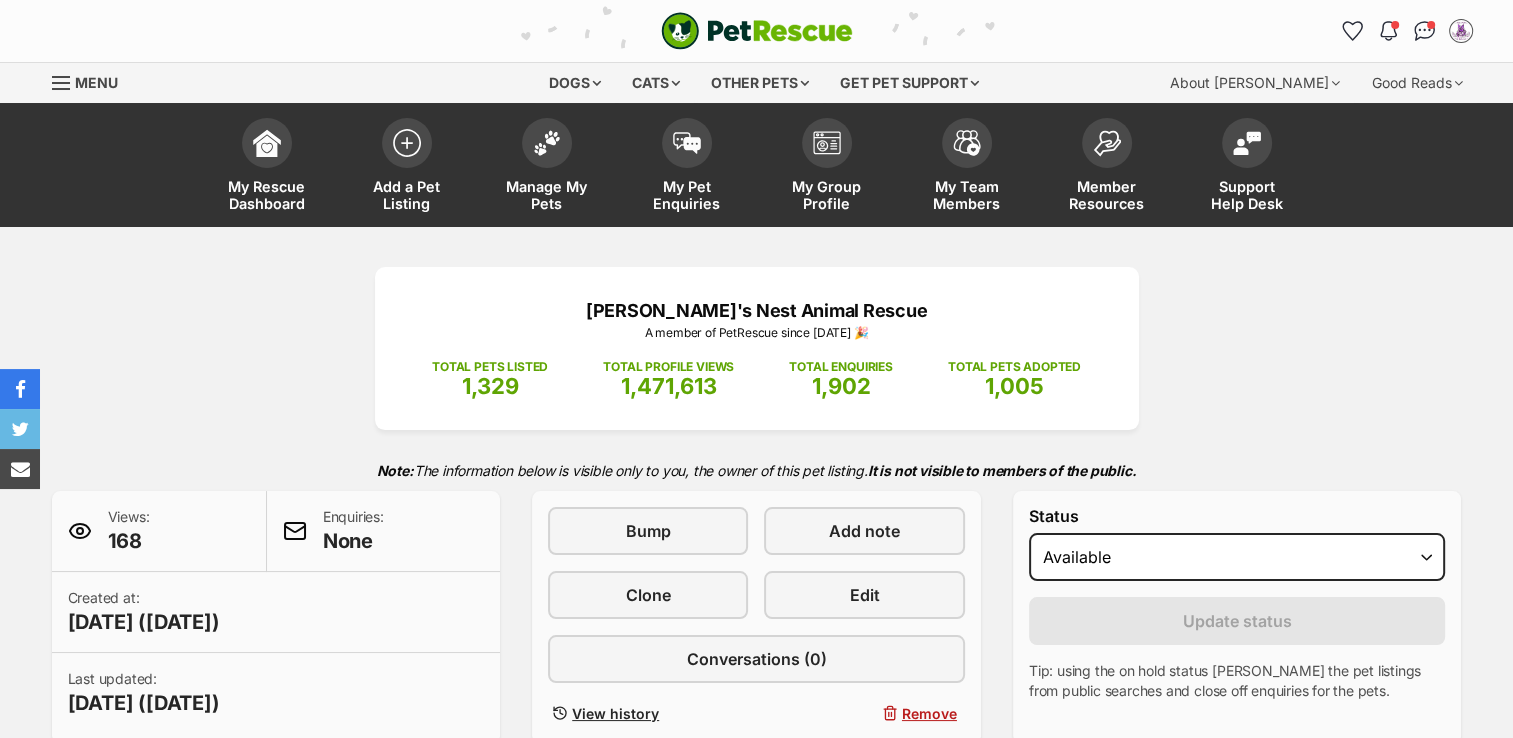 click on "PetRescue home
Notifications
Unread
Mark all as read
Hooray! Beluga has been marked as adopted by Kym Evans!
Note: archiving will only affect your own conversation view
Archive listing
18 days ago
Hooray! Pedro has been marked as adopted by Kym Evans!
Note: archiving will only affect your own conversation view
Archive listing
about 2 months ago
Hooray! Poisiden - Can deliver to you if needed has been marked as adopted by Kym Evans!
Note: archiving will only affect your own conversation view
Archive listing
about 2 months ago
Hooray! Melon has been marked as adopted by Kym Evans!
Note: archiving will only affect your own conversation view
Archive listing
about 2 months ago
Hooray! Martha May has been marked as adopted by Kym Evans!
Note: archiving will only affect your own conversation view" at bounding box center [757, 31] 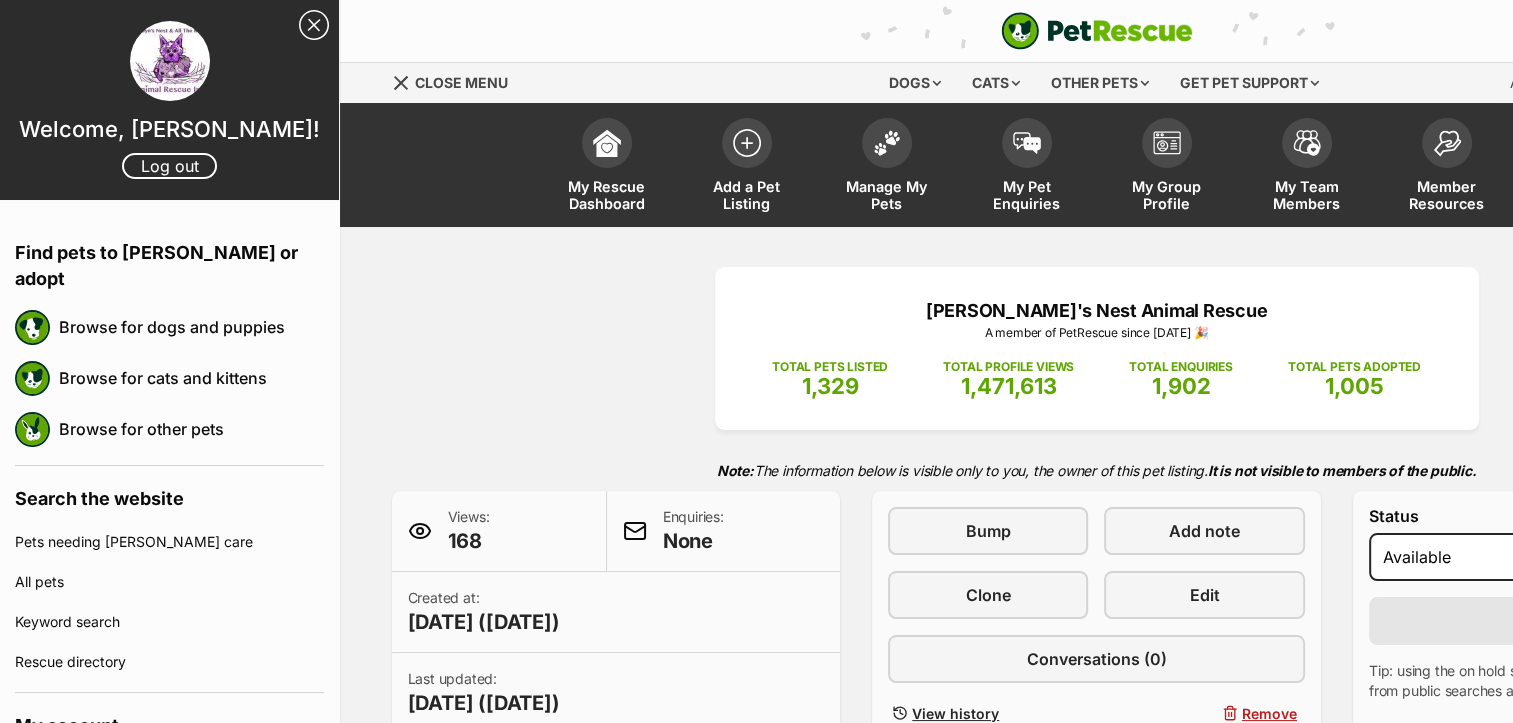 scroll, scrollTop: 0, scrollLeft: 0, axis: both 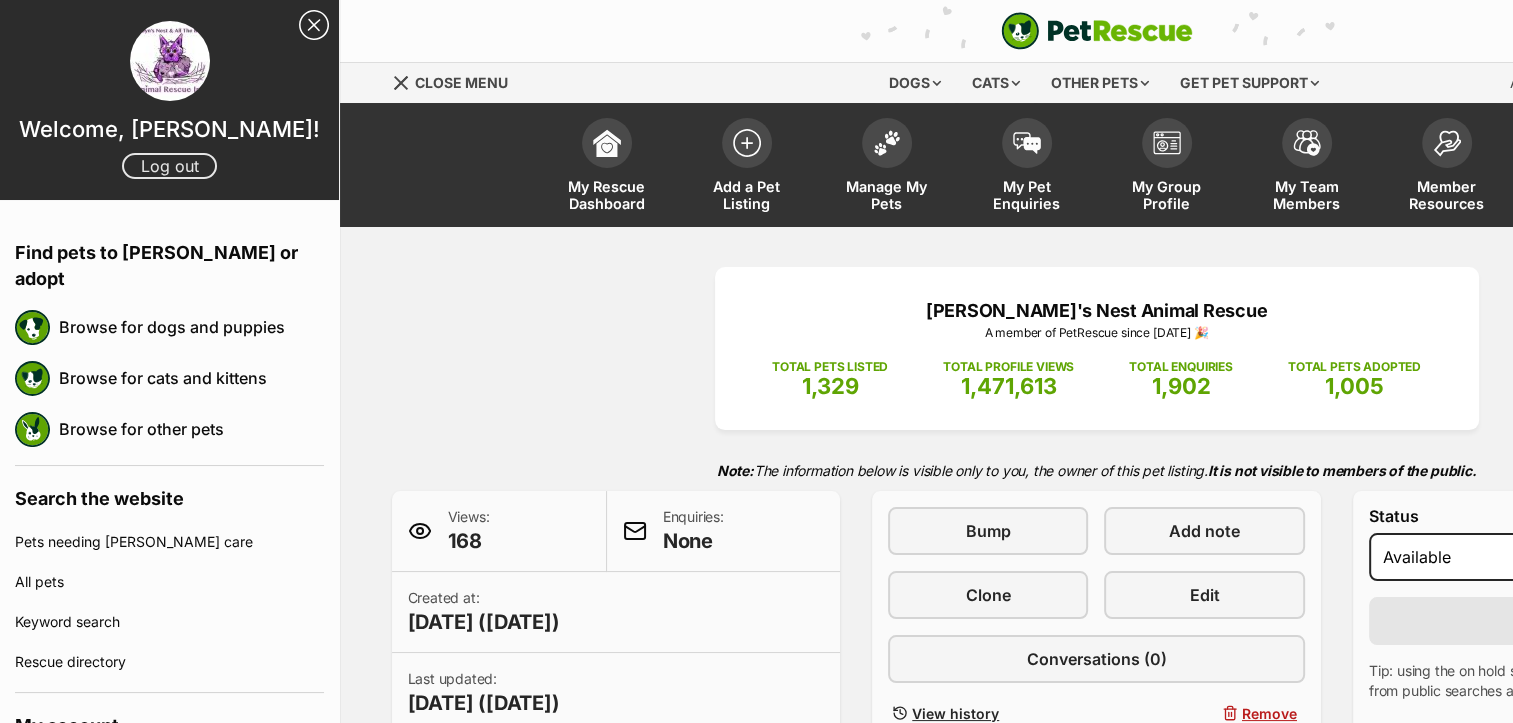 click on "Log out" at bounding box center [169, 166] 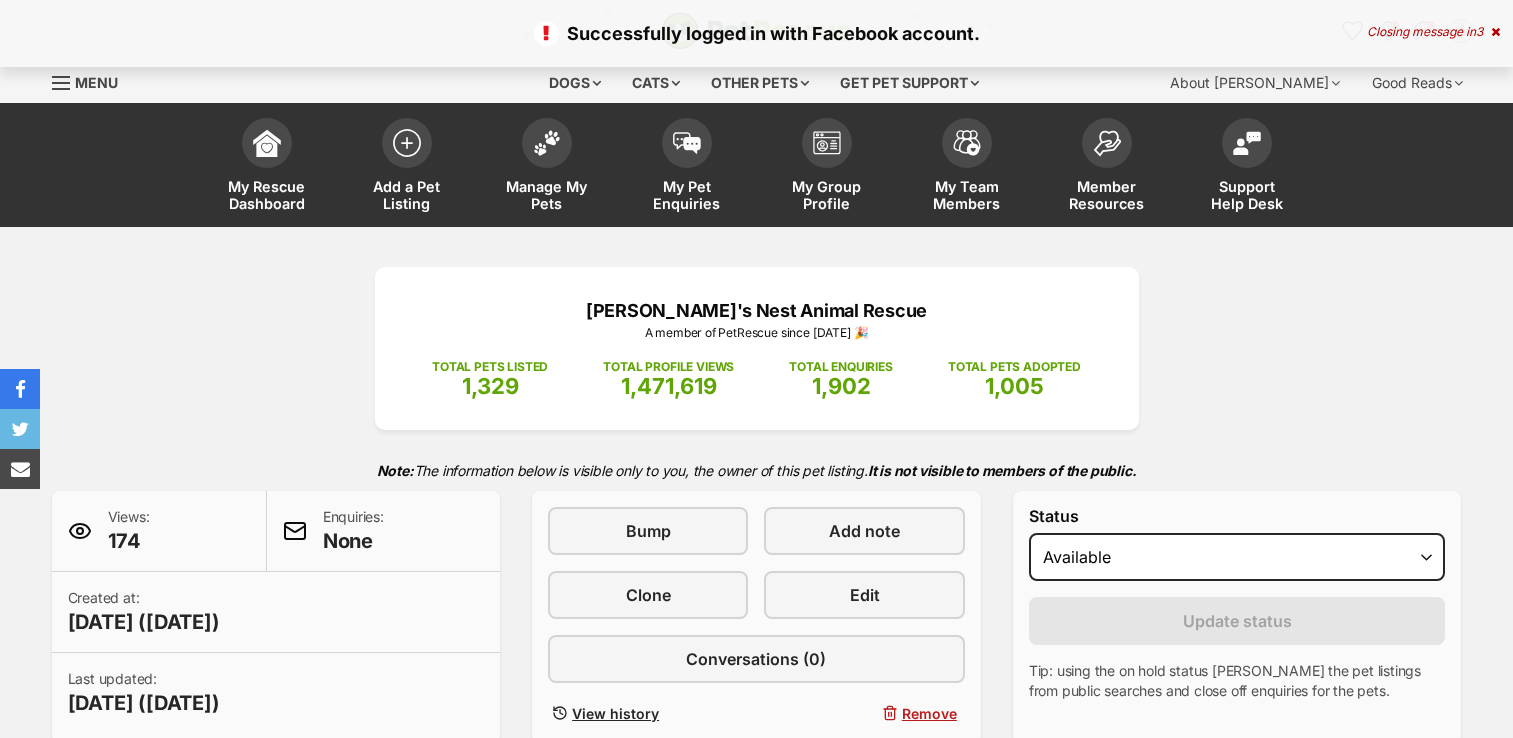 scroll, scrollTop: 0, scrollLeft: 0, axis: both 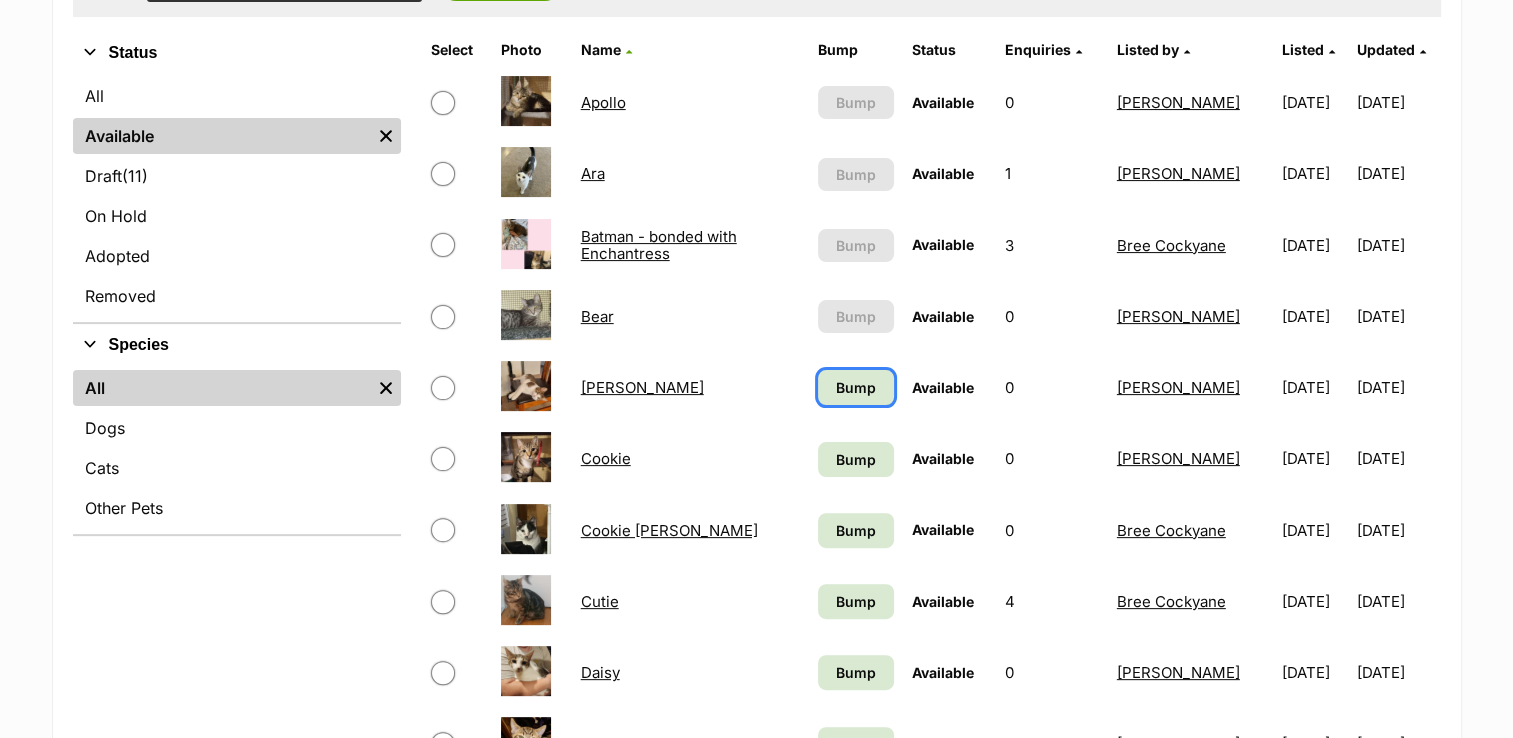 click on "Bump" at bounding box center [856, 387] 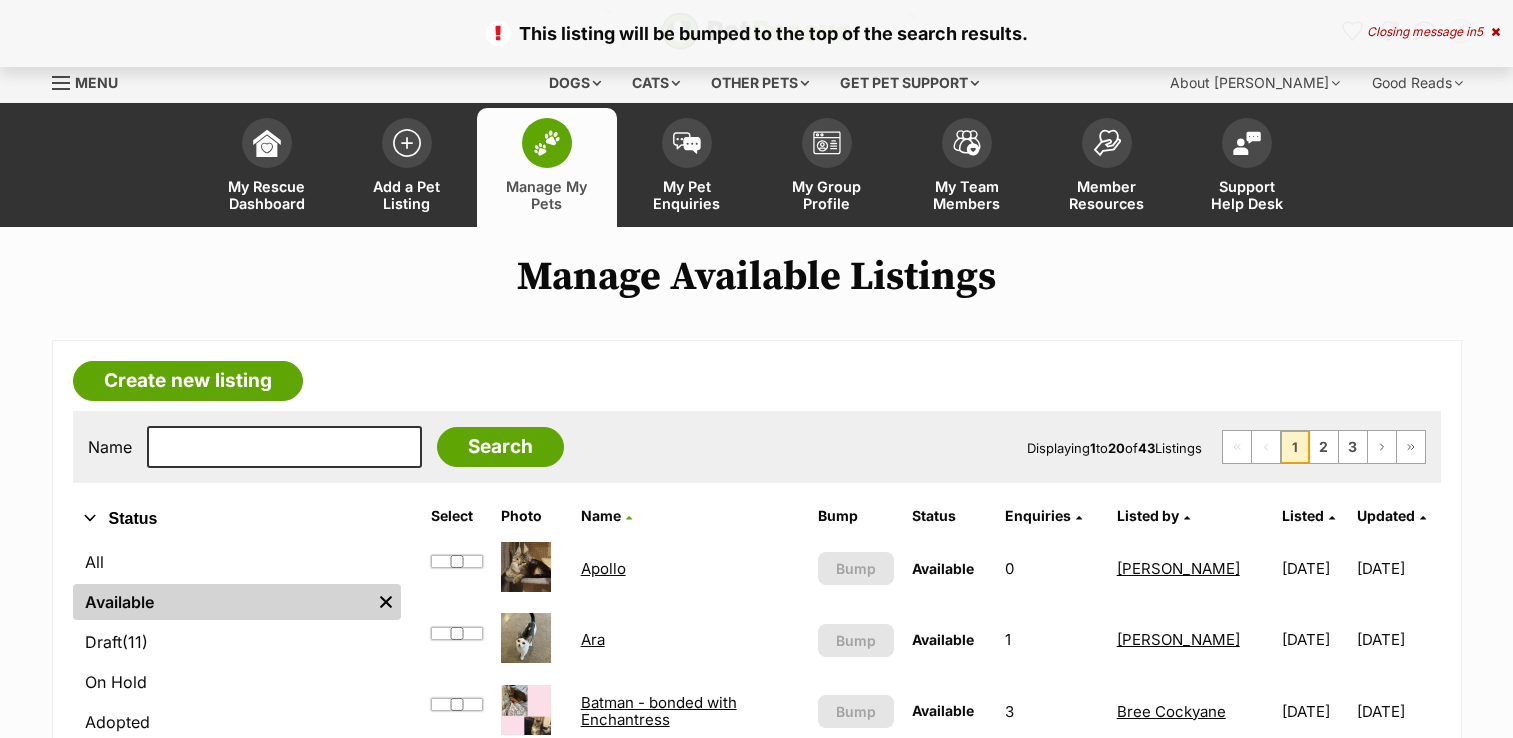 scroll, scrollTop: 0, scrollLeft: 0, axis: both 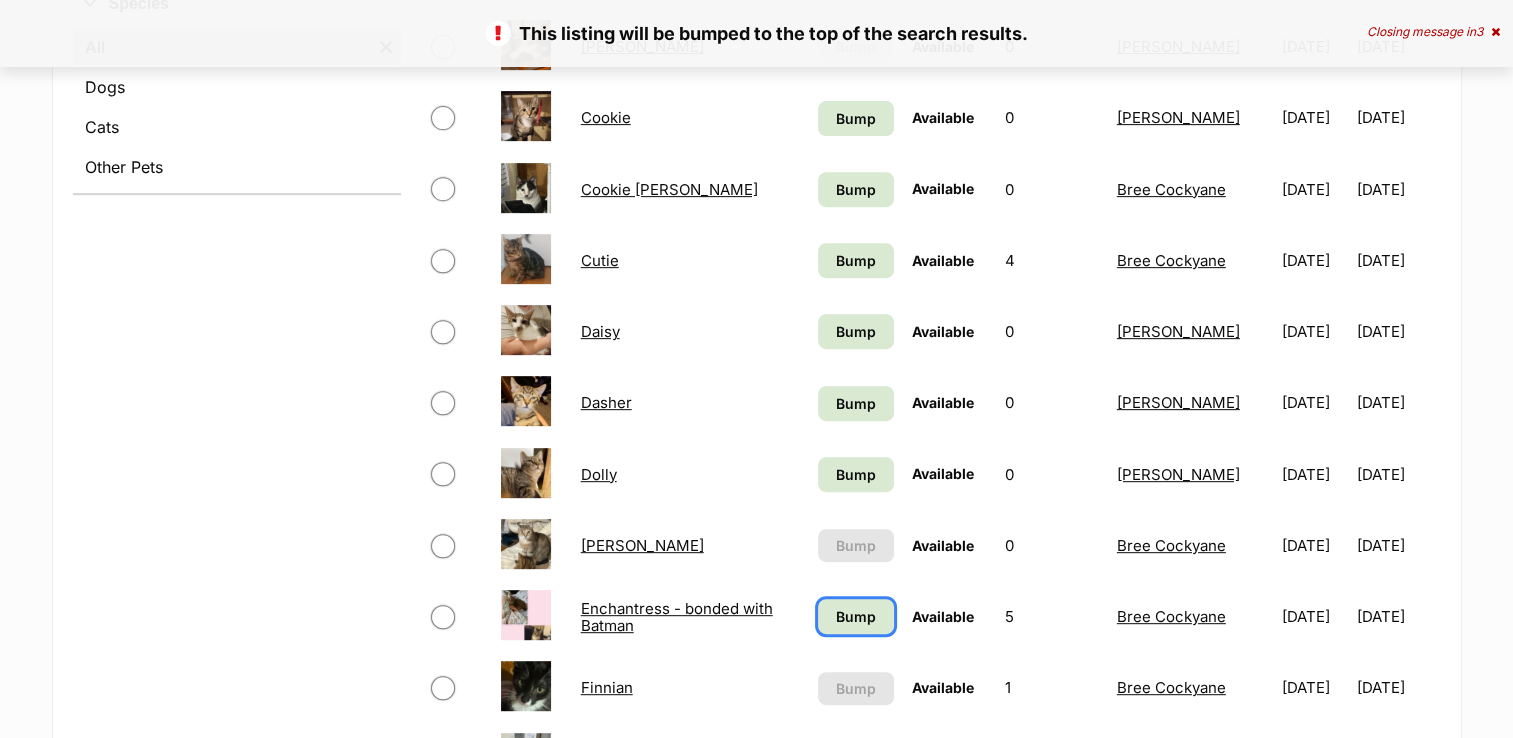 click on "Bump" at bounding box center (856, 616) 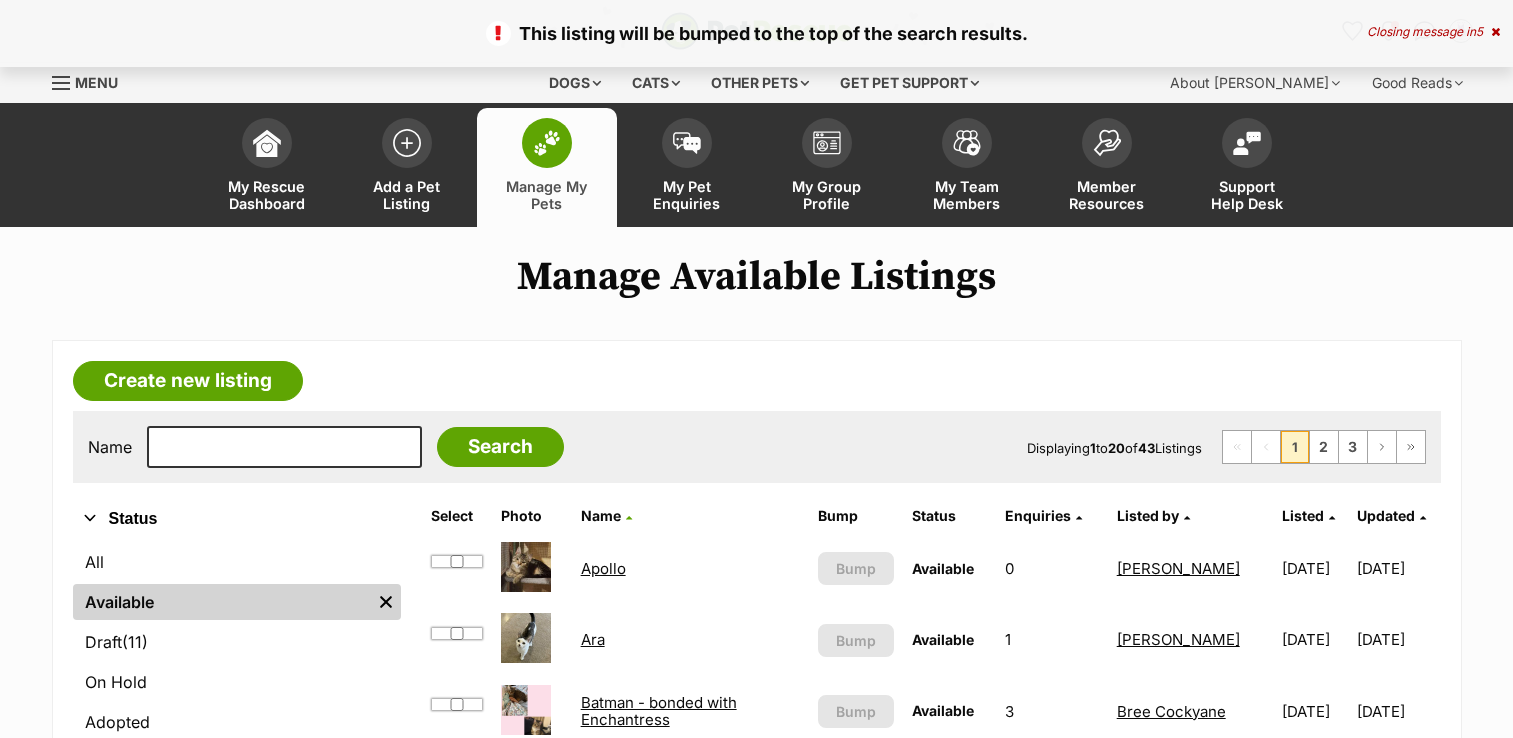 scroll, scrollTop: 0, scrollLeft: 0, axis: both 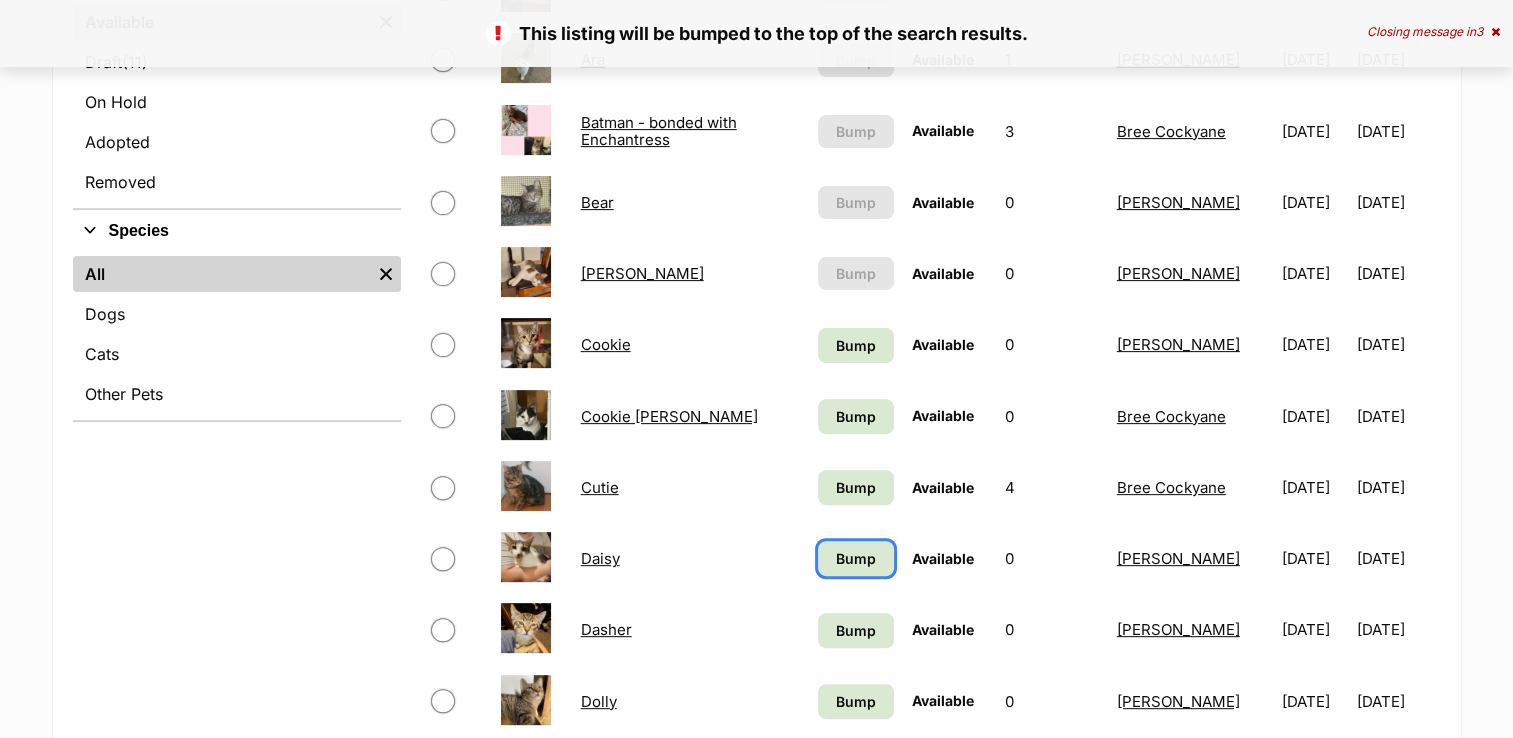 click on "Bump" at bounding box center (856, 558) 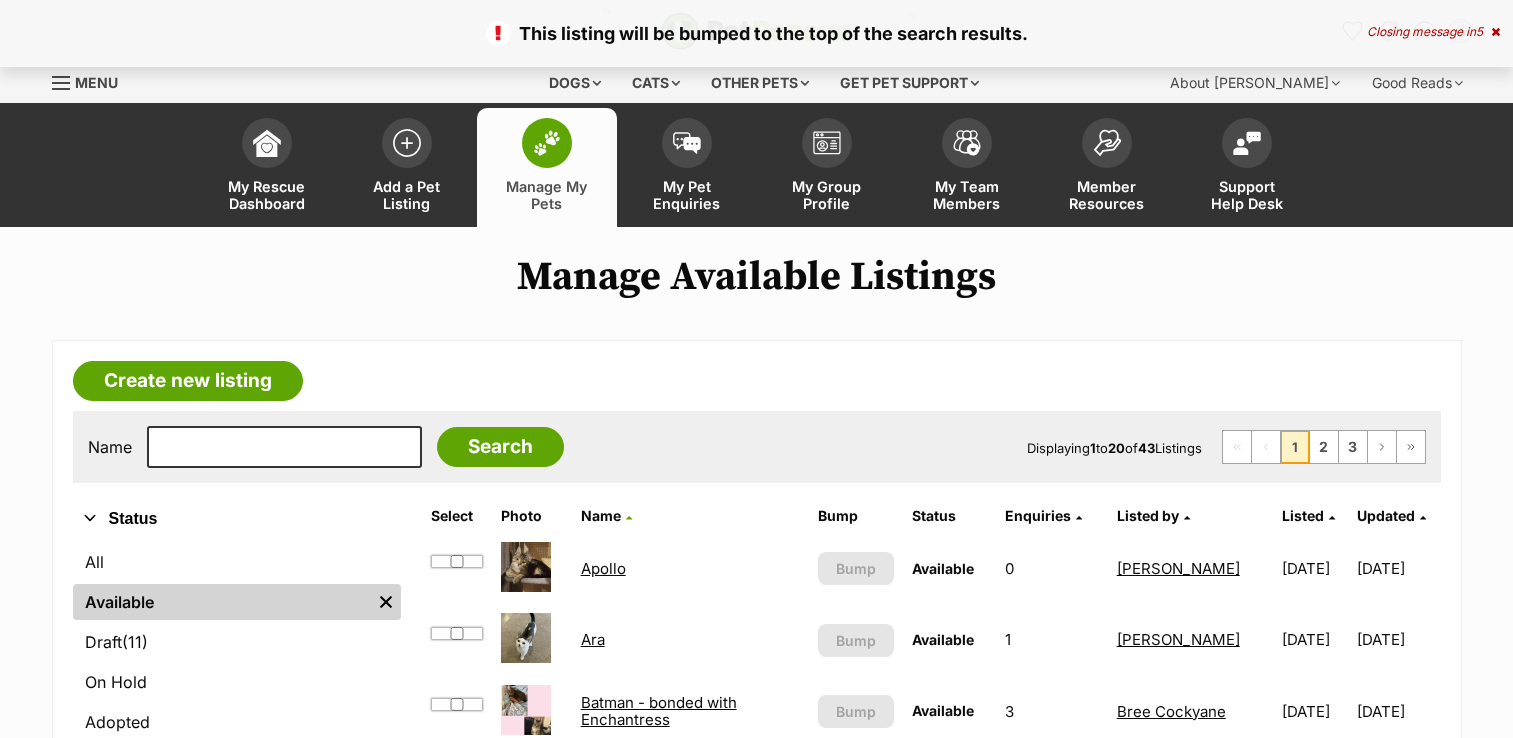 scroll, scrollTop: 0, scrollLeft: 0, axis: both 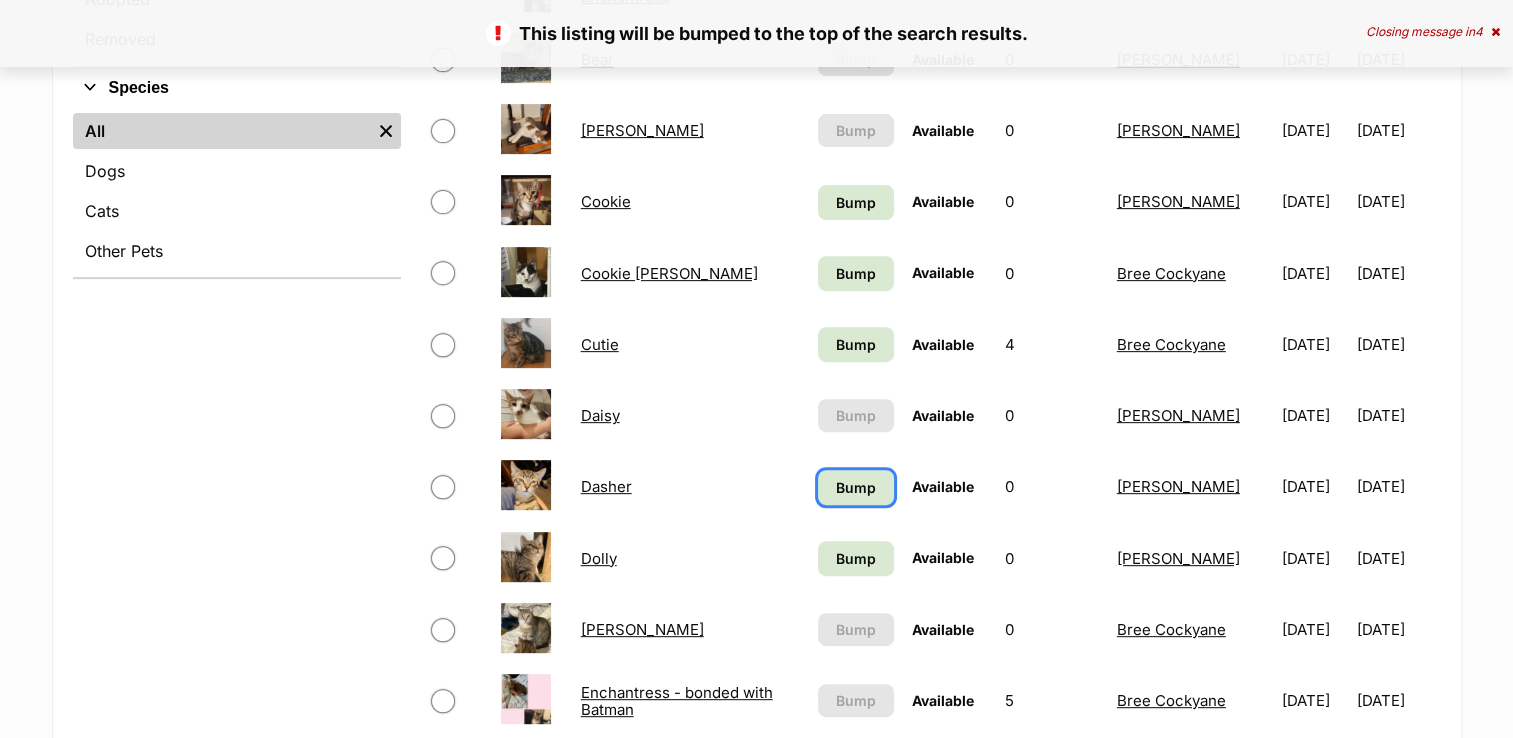 click on "Bump" at bounding box center [856, 487] 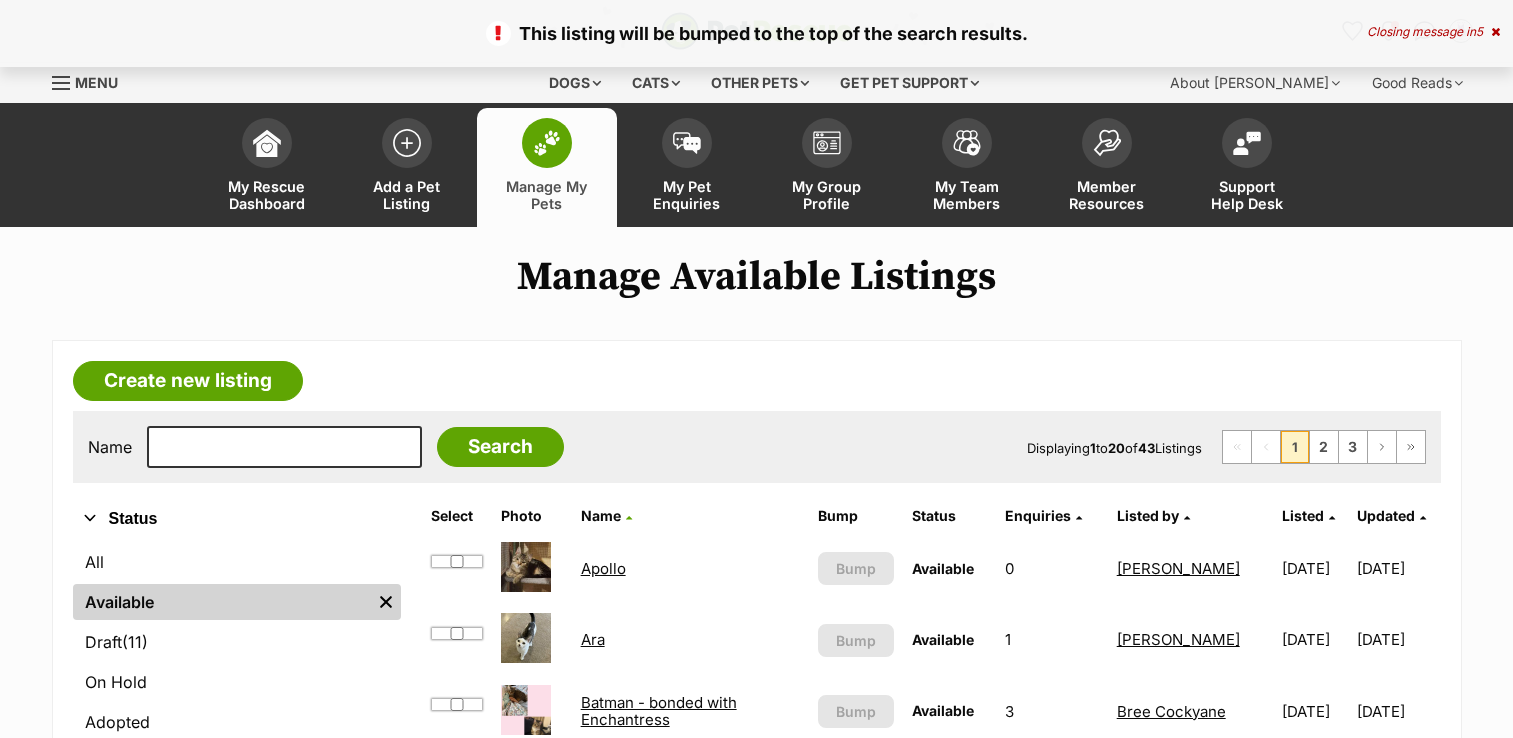 scroll, scrollTop: 499, scrollLeft: 0, axis: vertical 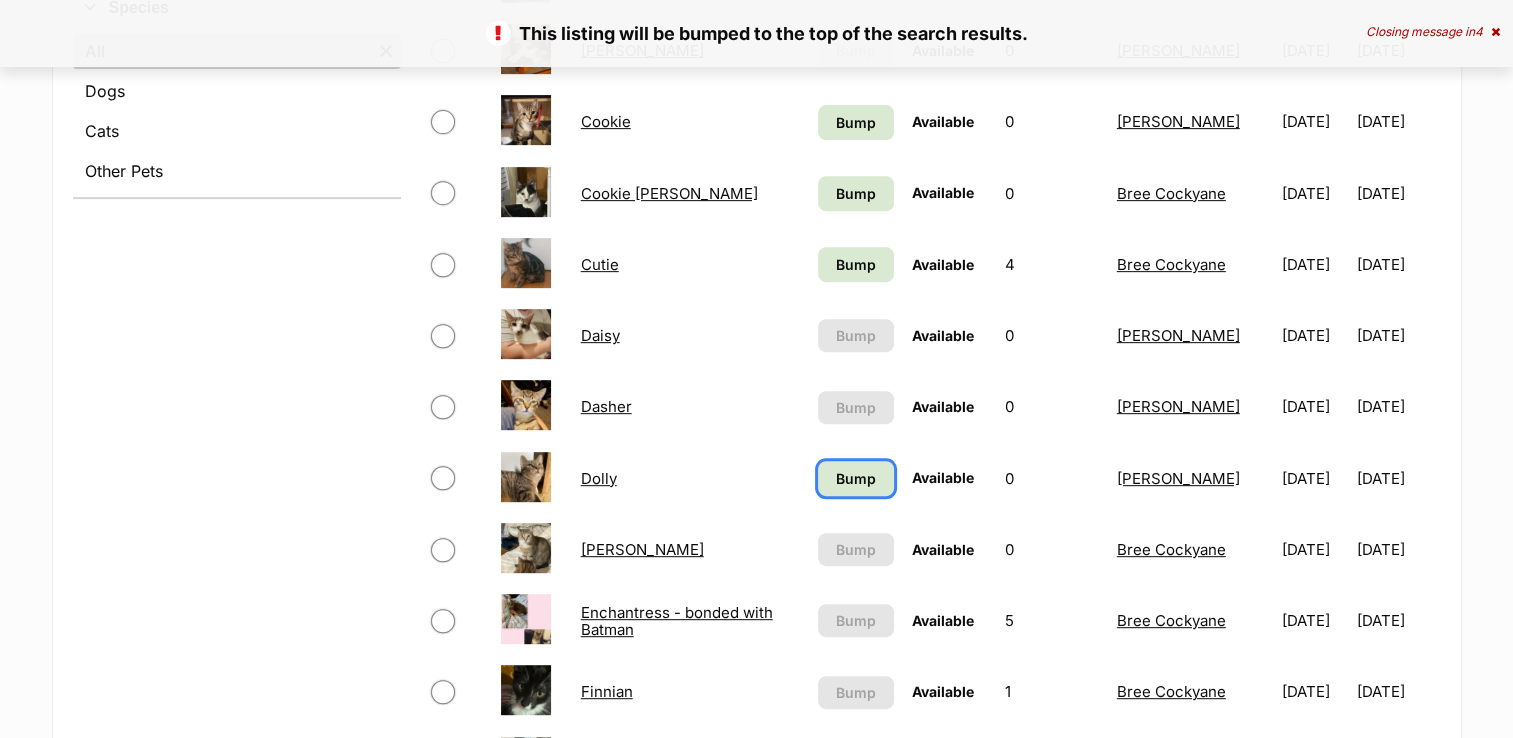 click on "Bump" at bounding box center (856, 478) 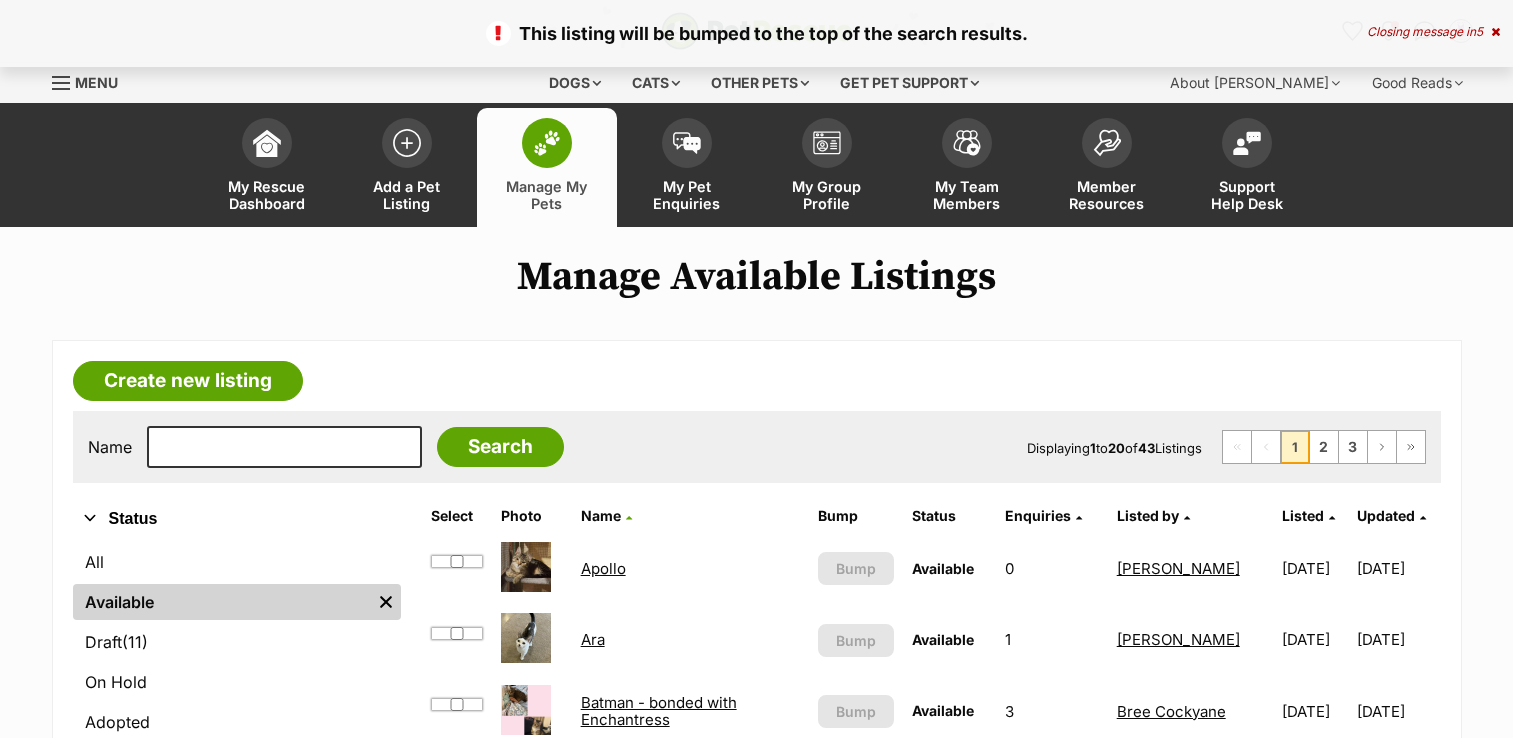 scroll, scrollTop: 0, scrollLeft: 0, axis: both 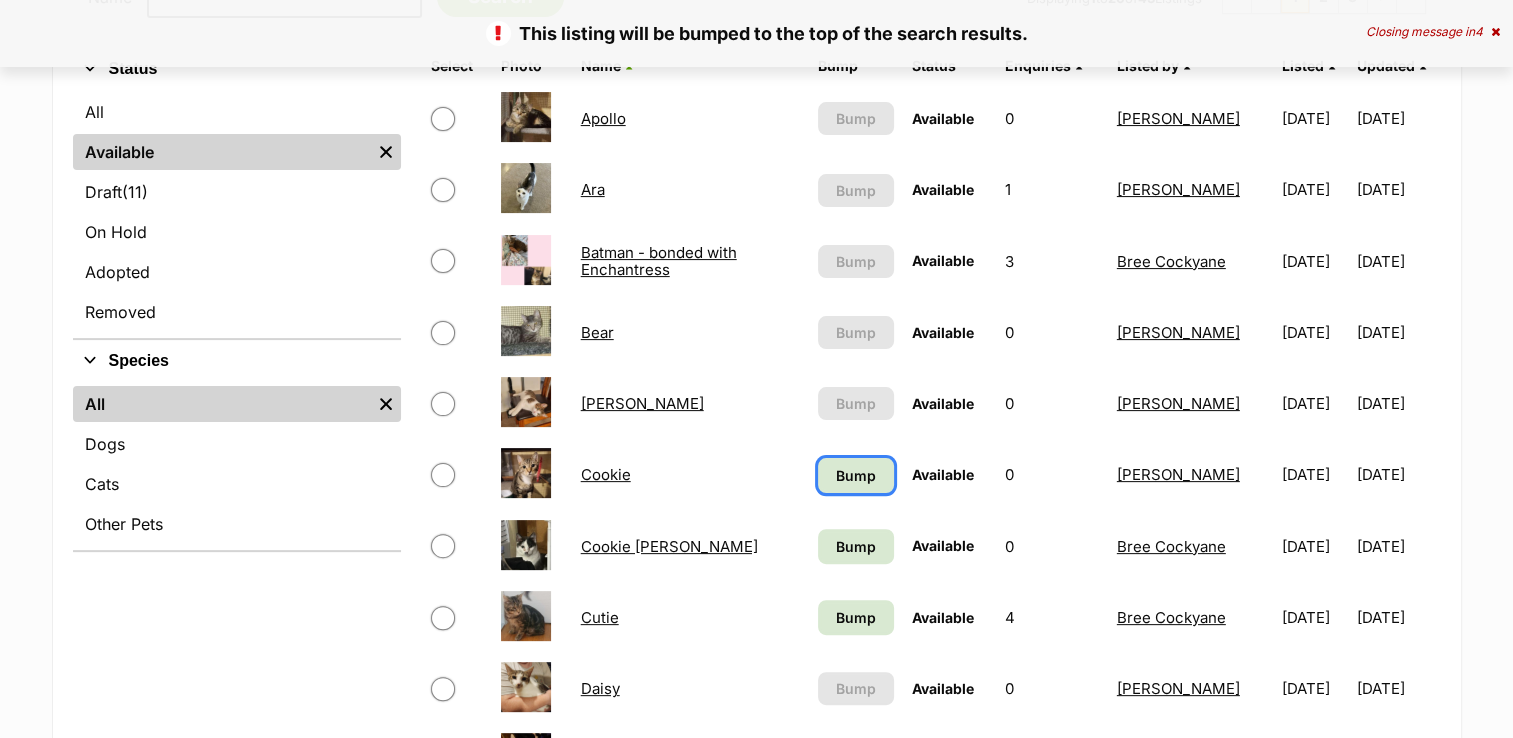 click on "Bump" at bounding box center (856, 475) 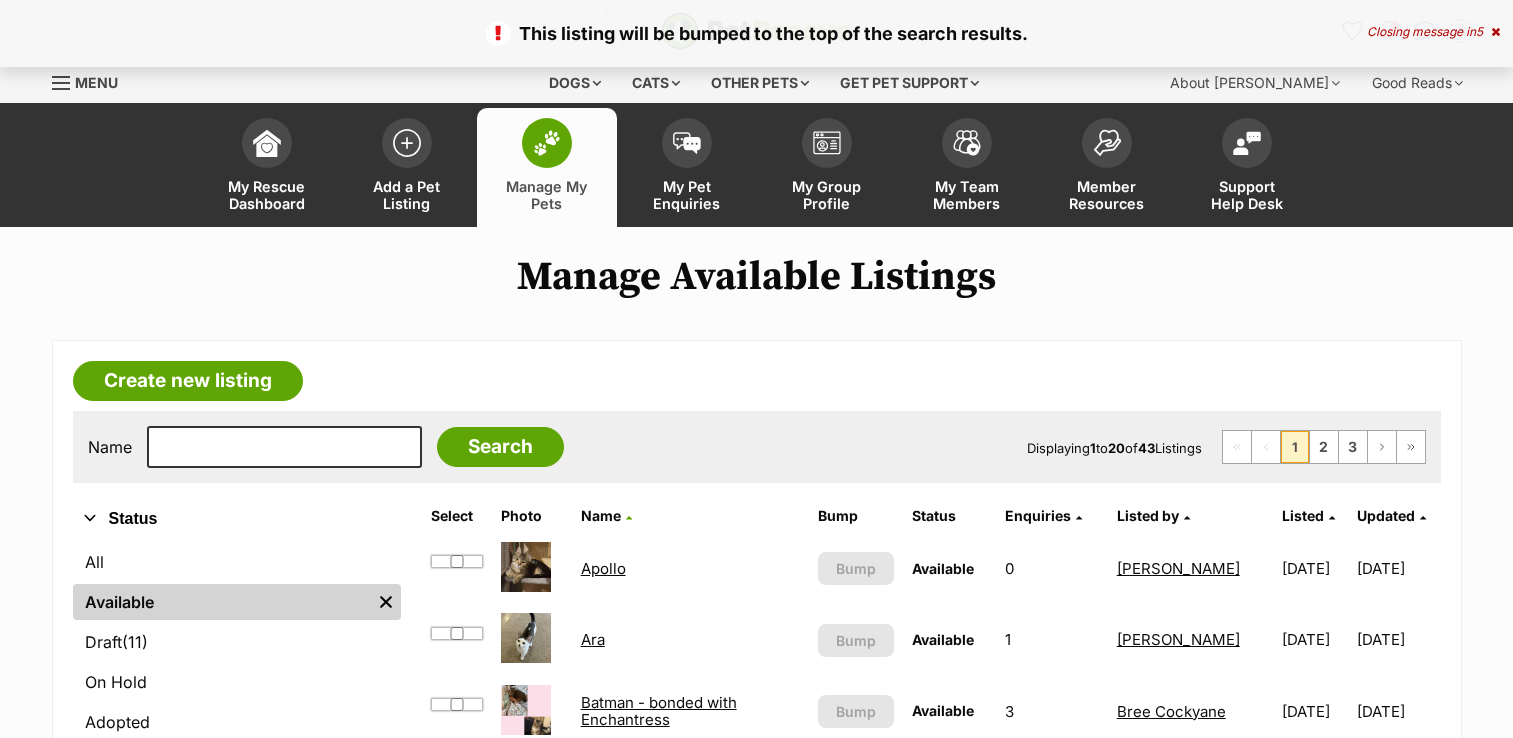 scroll, scrollTop: 575, scrollLeft: 0, axis: vertical 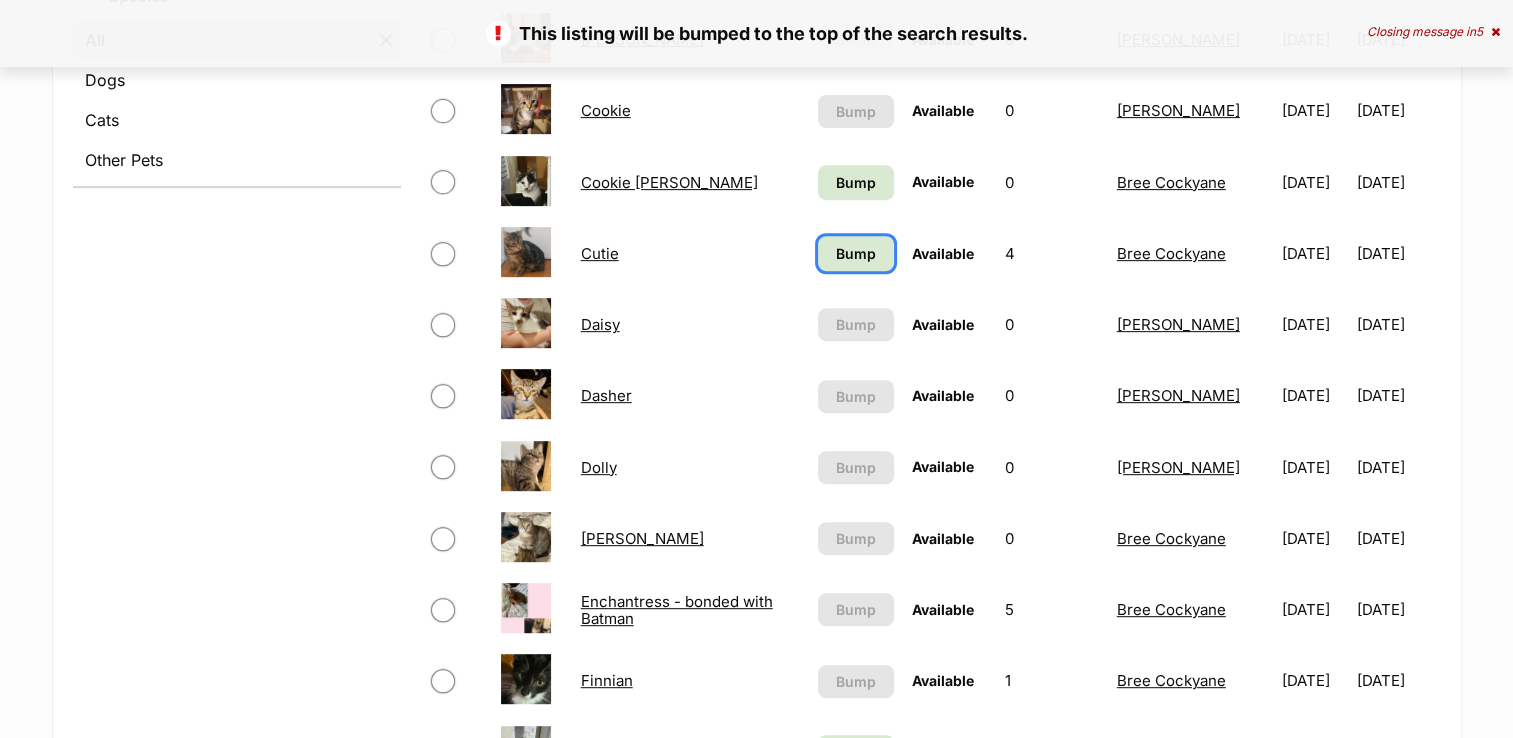 click on "Bump" at bounding box center [856, 253] 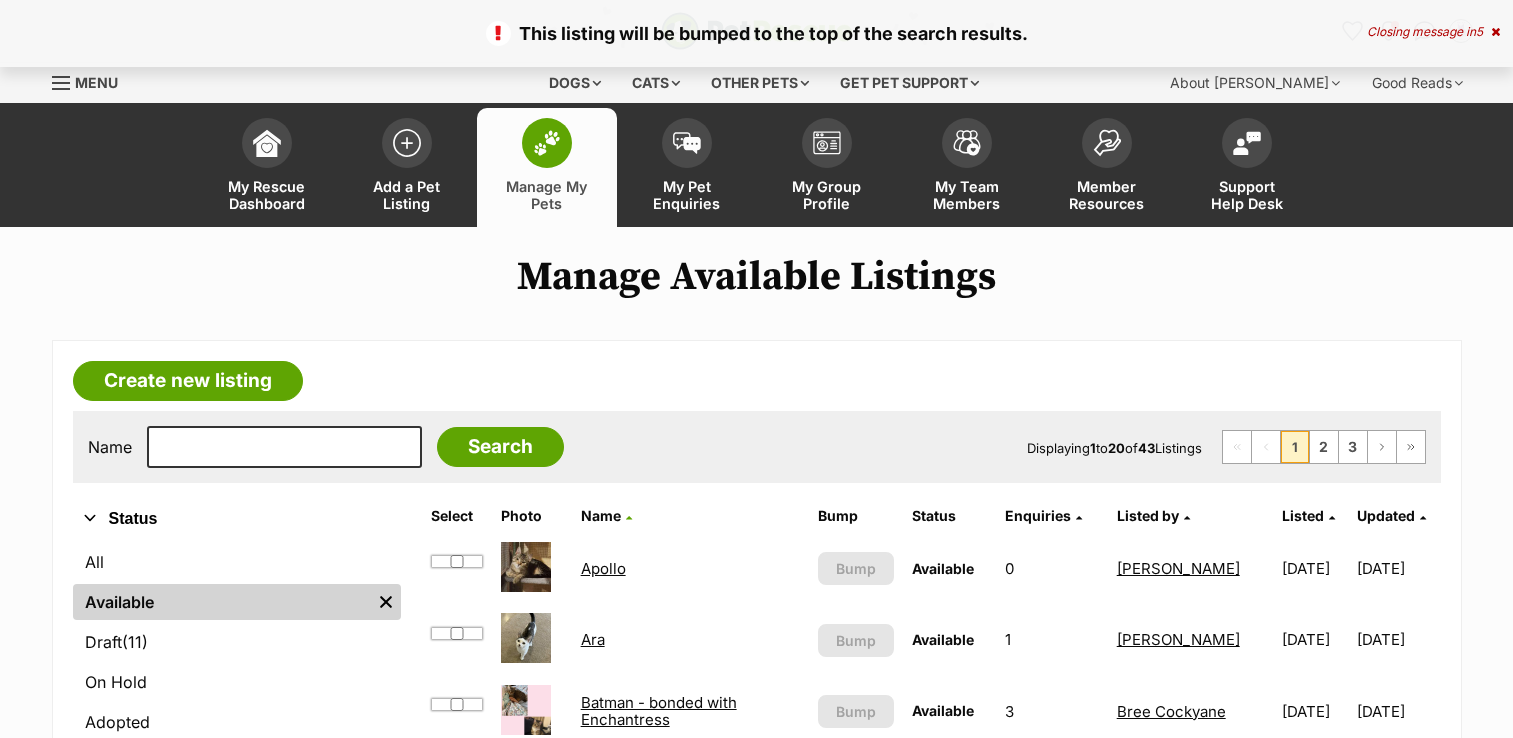 scroll, scrollTop: 0, scrollLeft: 0, axis: both 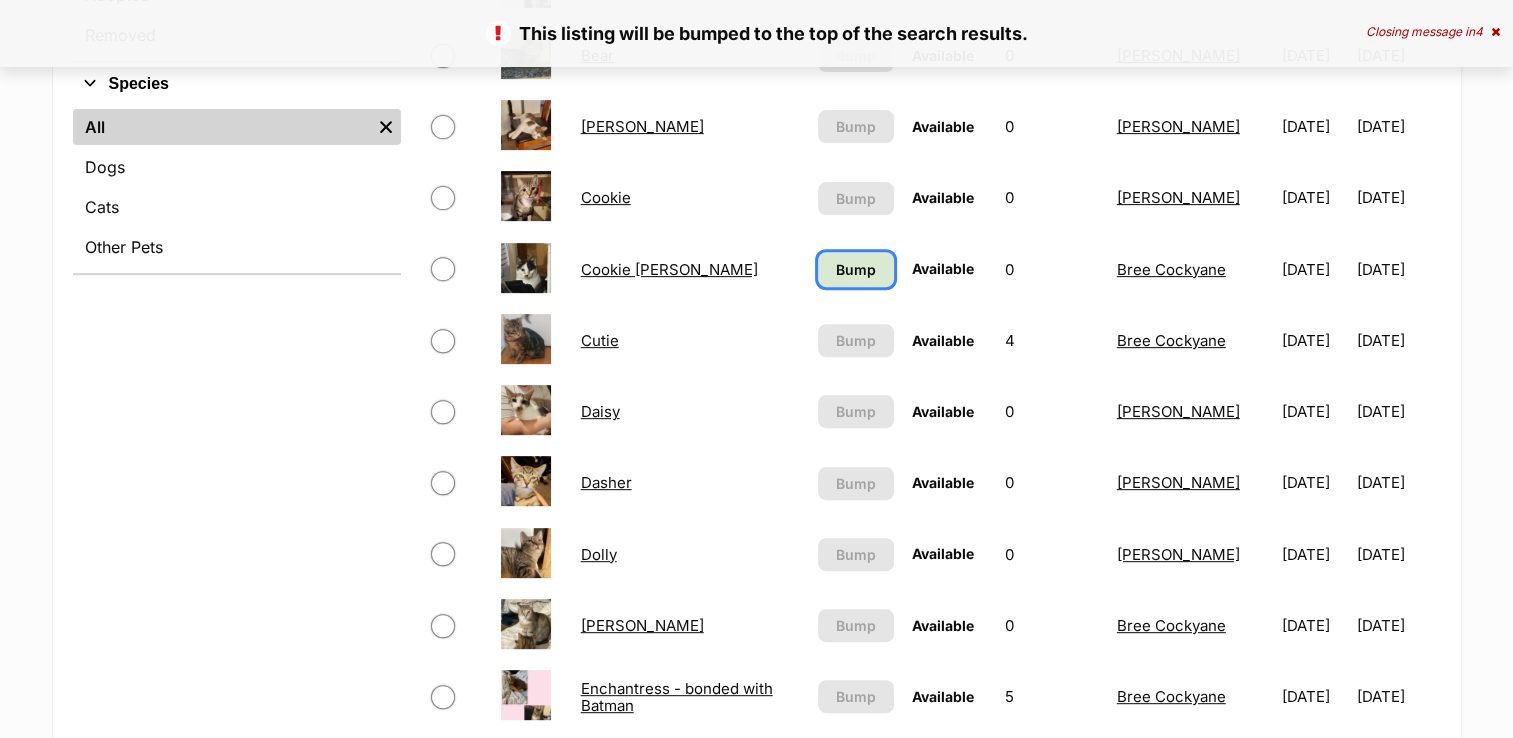 click on "Bump" at bounding box center [856, 269] 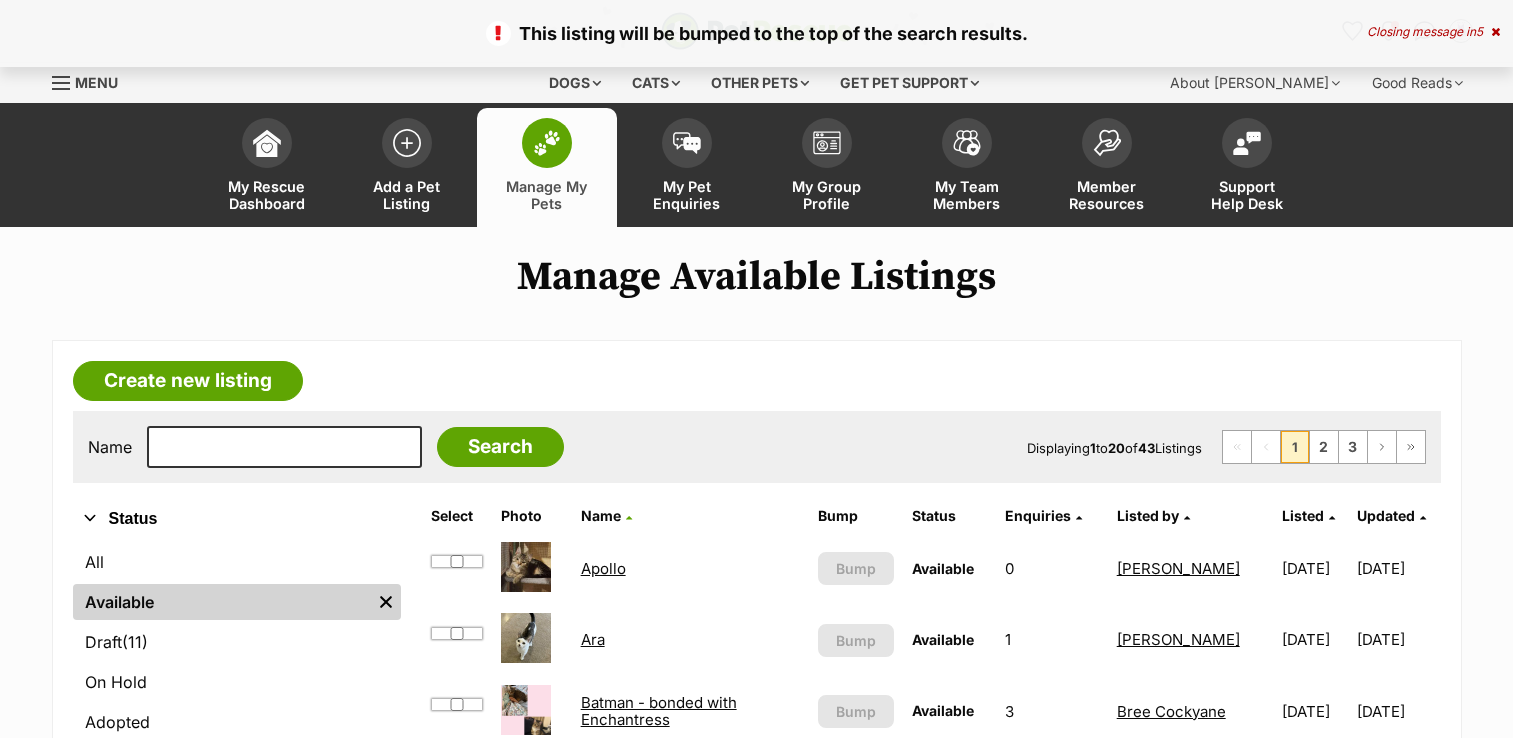 scroll, scrollTop: 0, scrollLeft: 0, axis: both 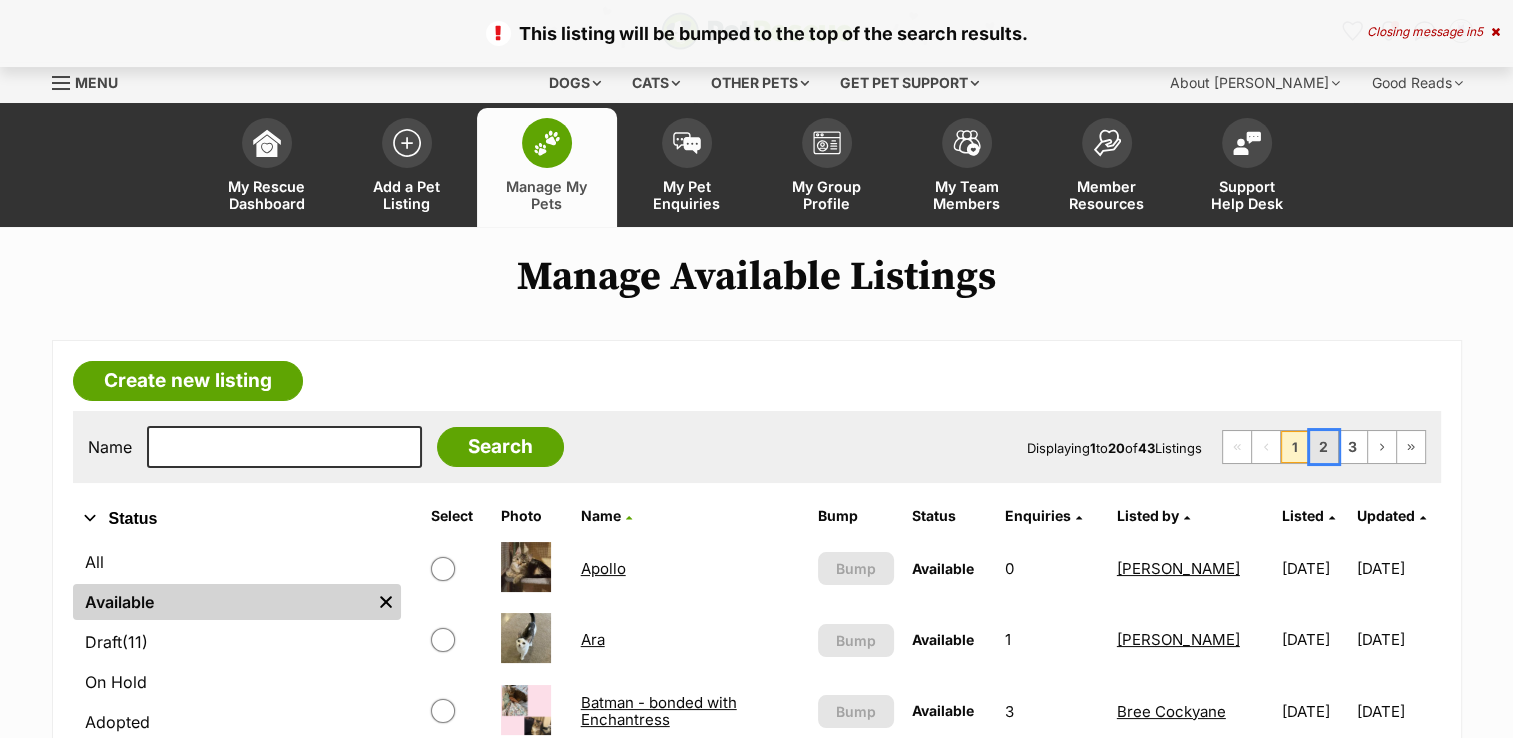 click on "2" at bounding box center (1324, 447) 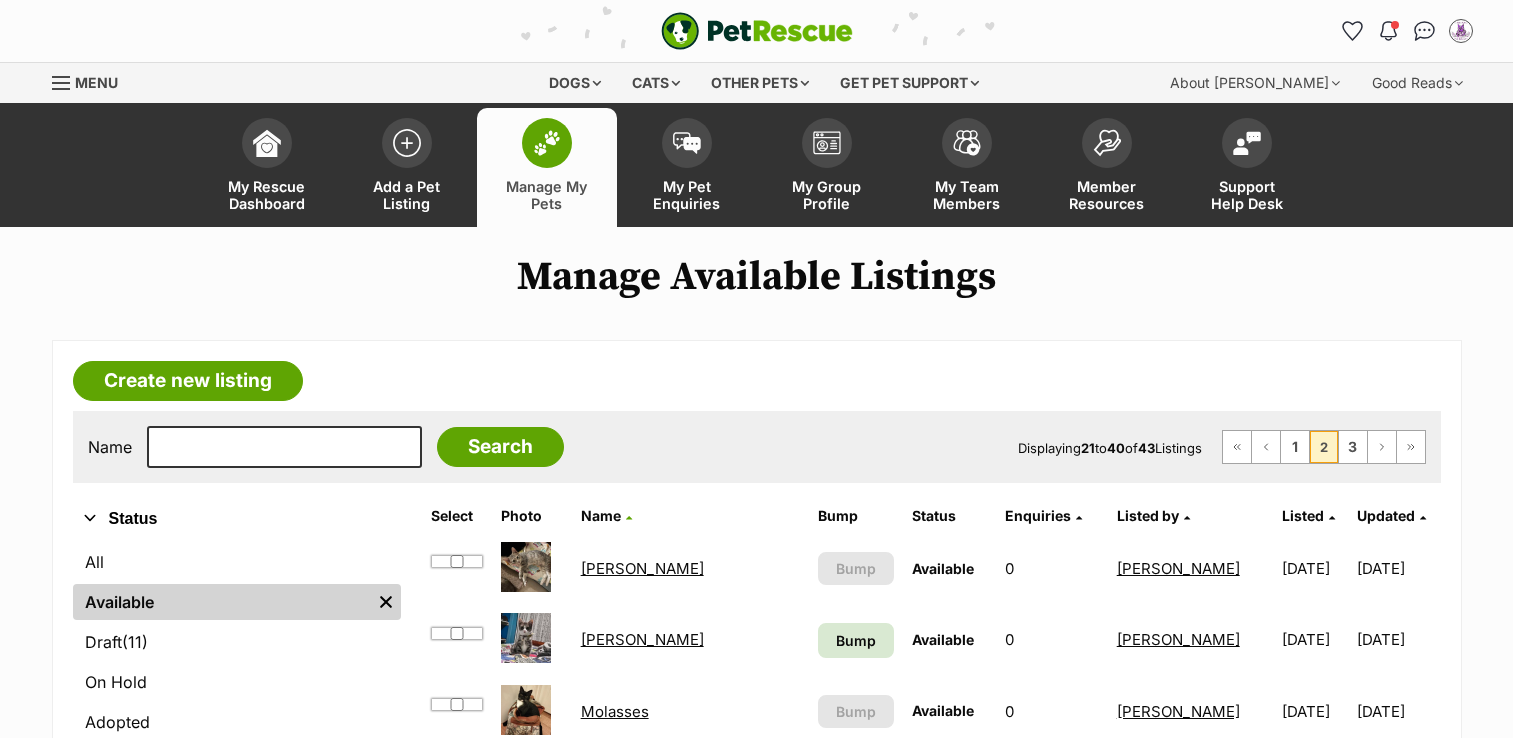 scroll, scrollTop: 0, scrollLeft: 0, axis: both 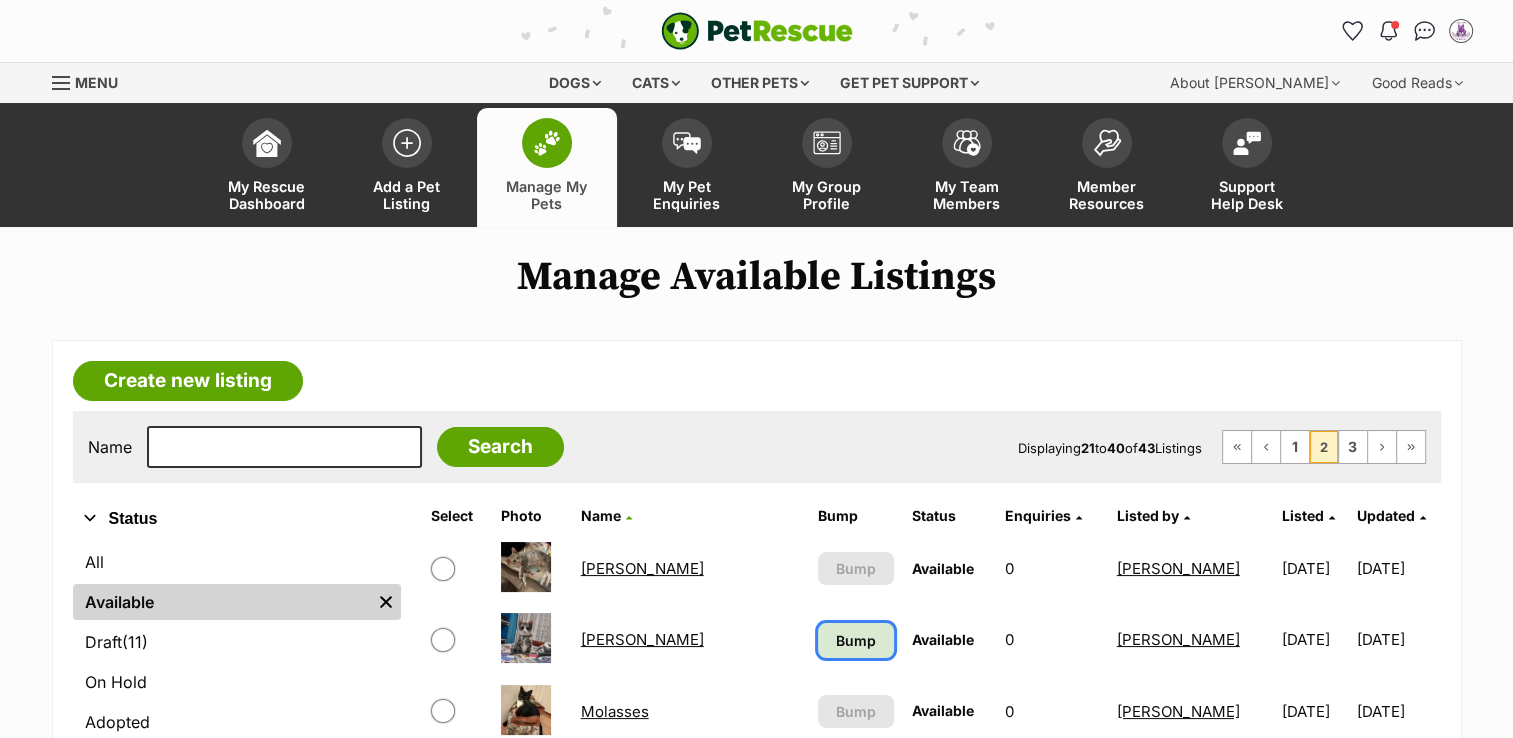 click on "Bump" at bounding box center (856, 640) 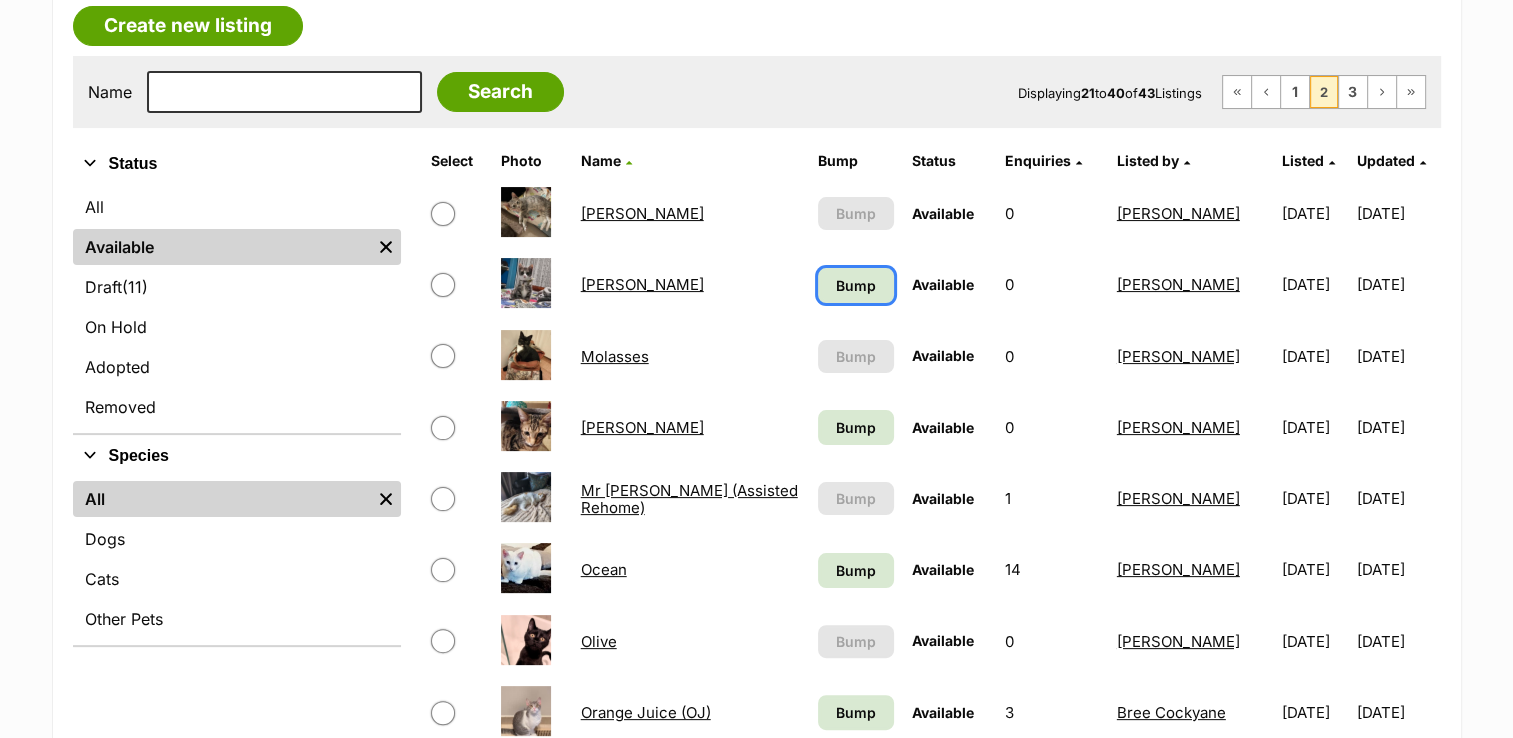 scroll, scrollTop: 362, scrollLeft: 0, axis: vertical 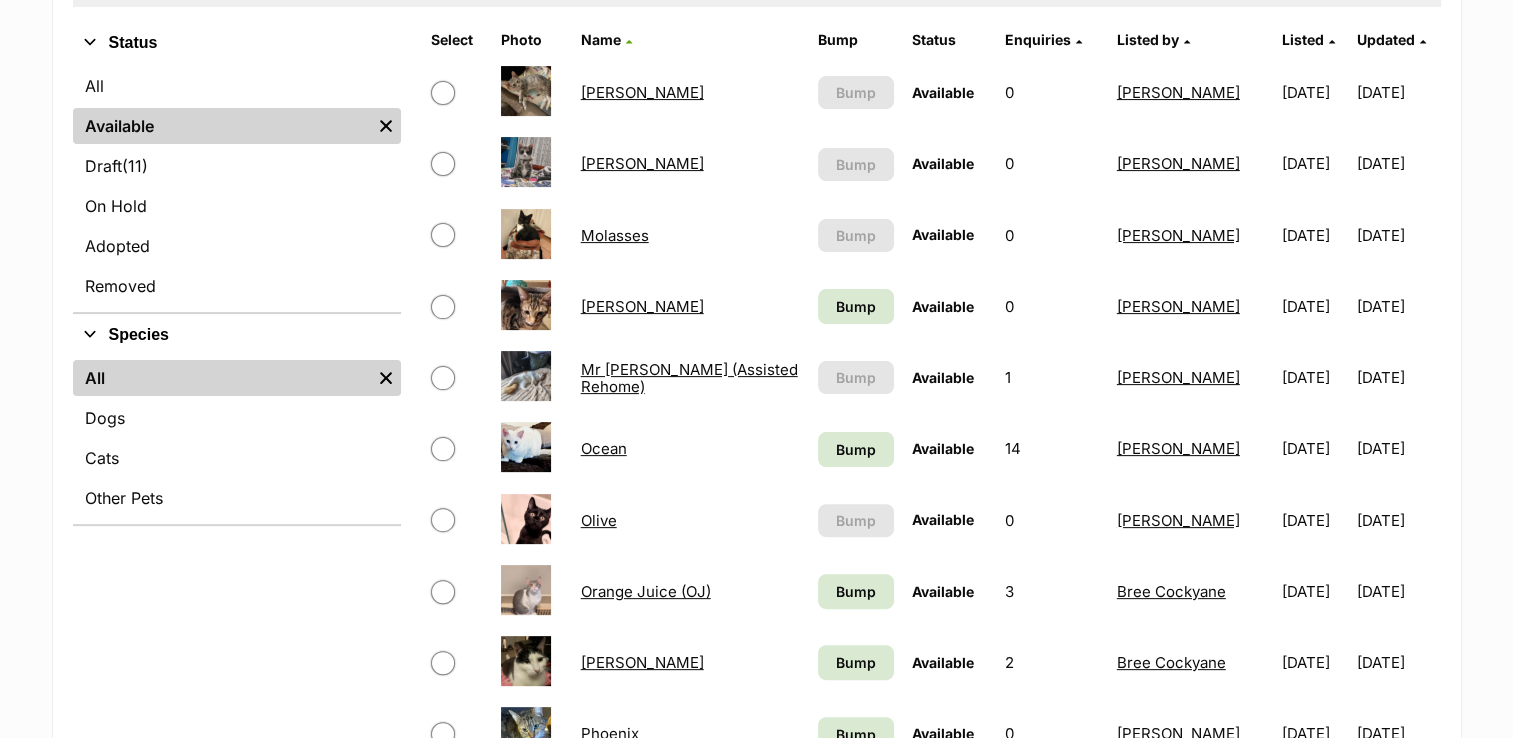 click on "Orange Juice (OJ)" at bounding box center [646, 591] 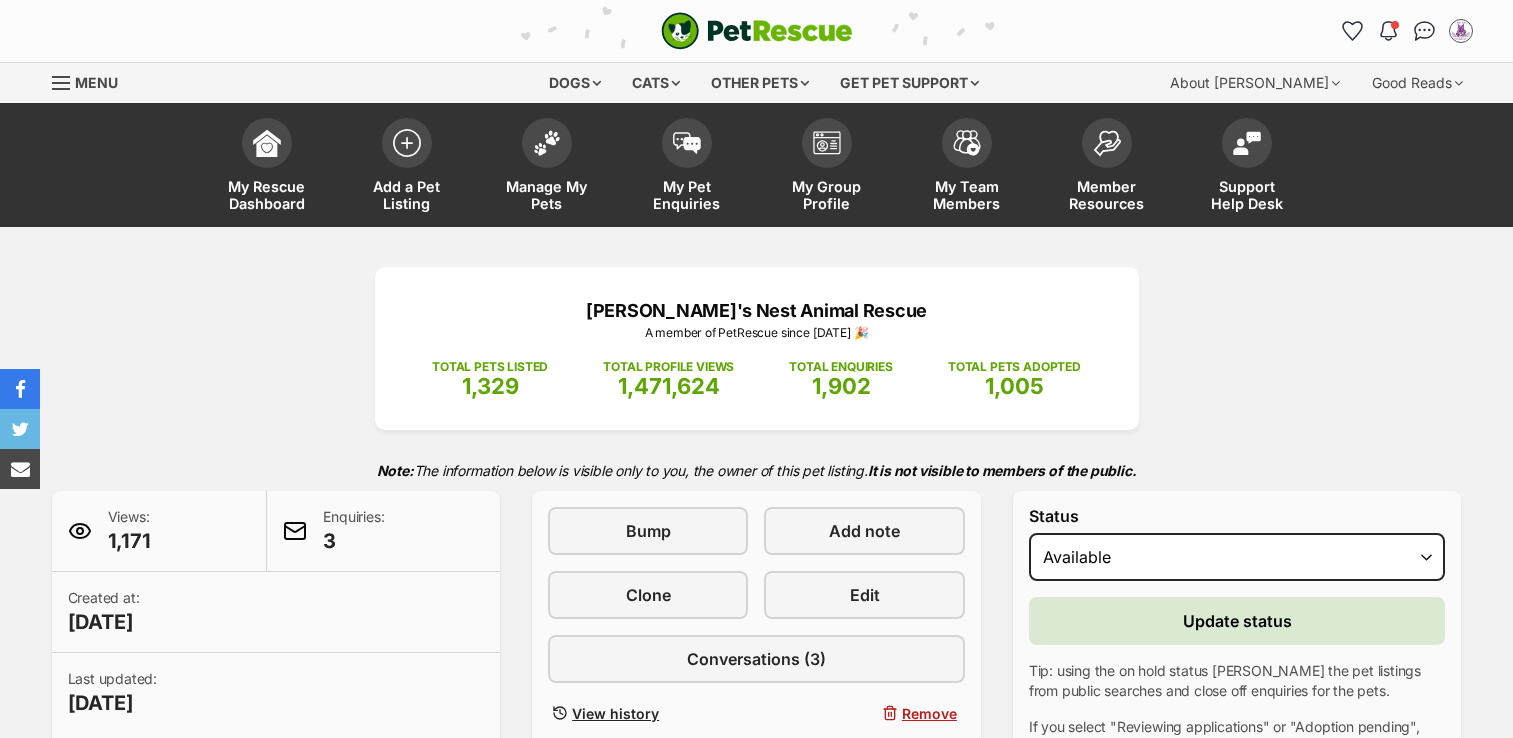scroll, scrollTop: 0, scrollLeft: 0, axis: both 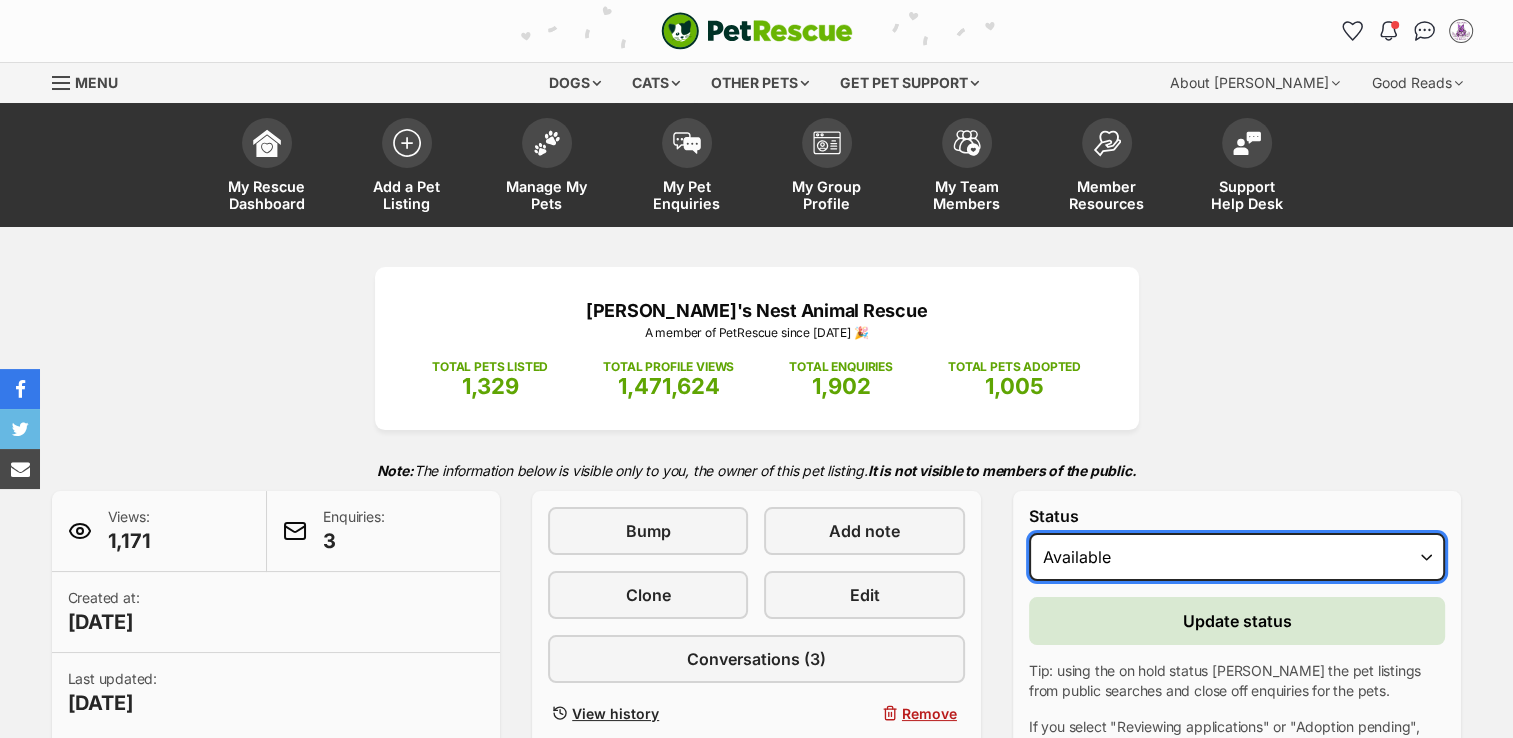 click on "Draft - not available as listing has enquires
Available
On hold
Adopted" at bounding box center [1237, 557] 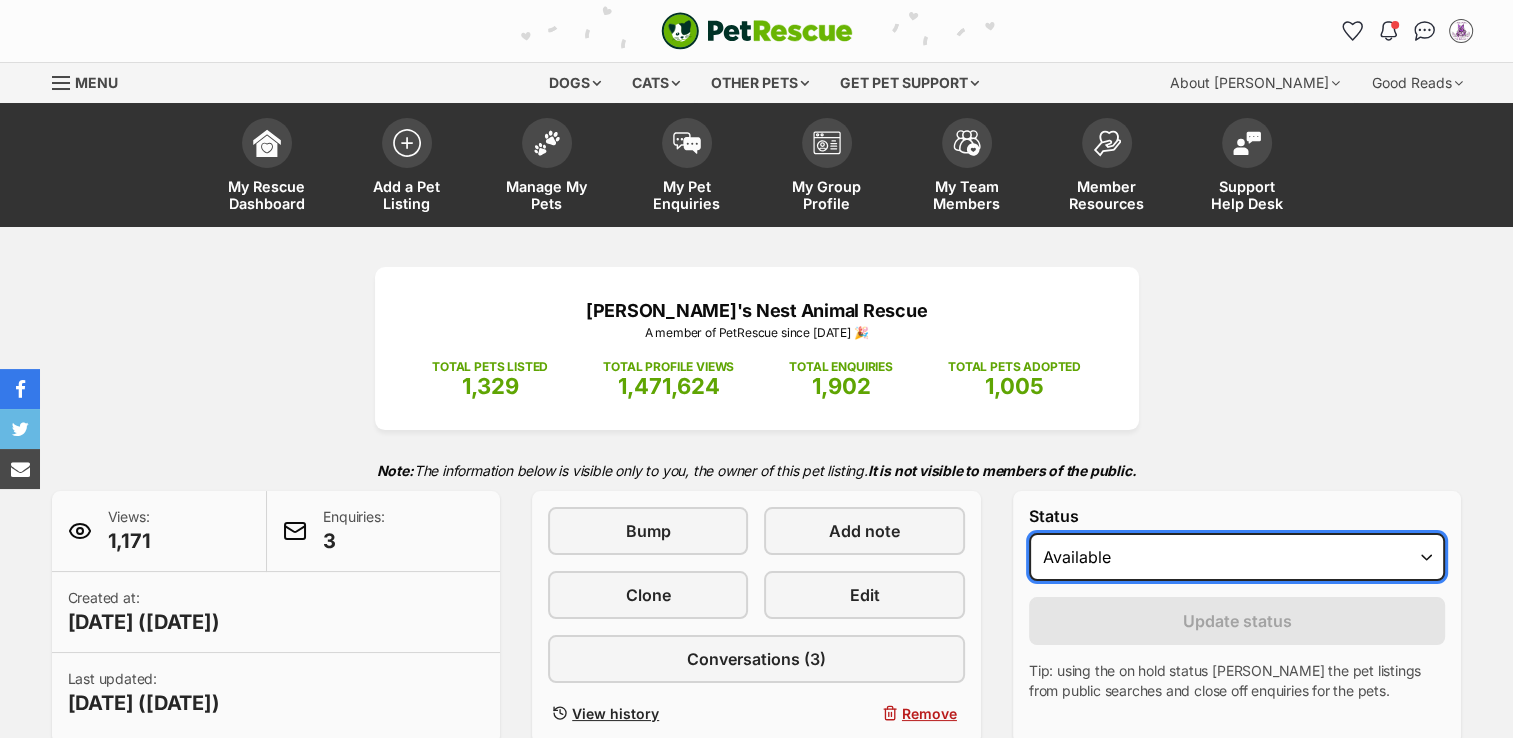 select on "on_hold" 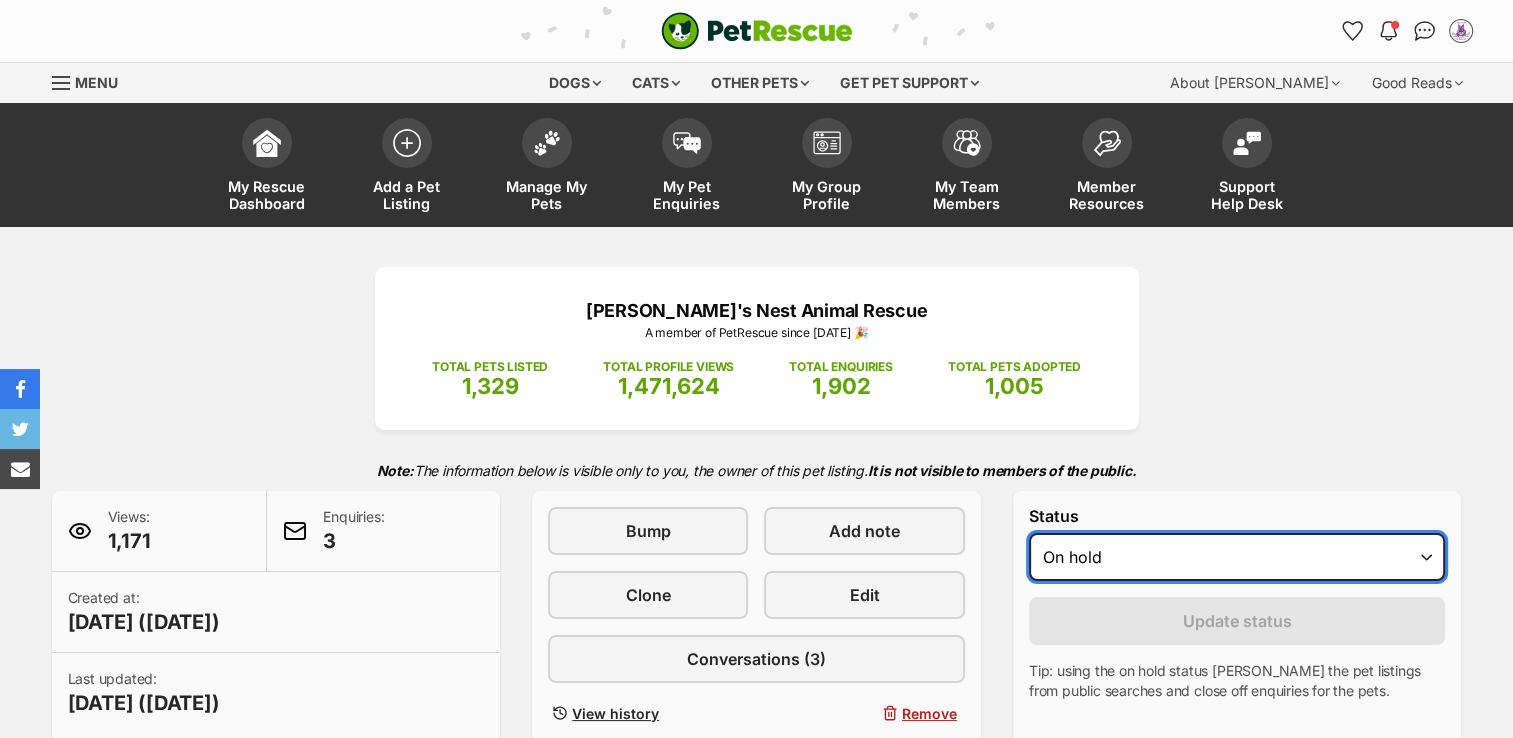 click on "Draft - not available as listing has enquires
Available
On hold
Adopted" at bounding box center (1237, 557) 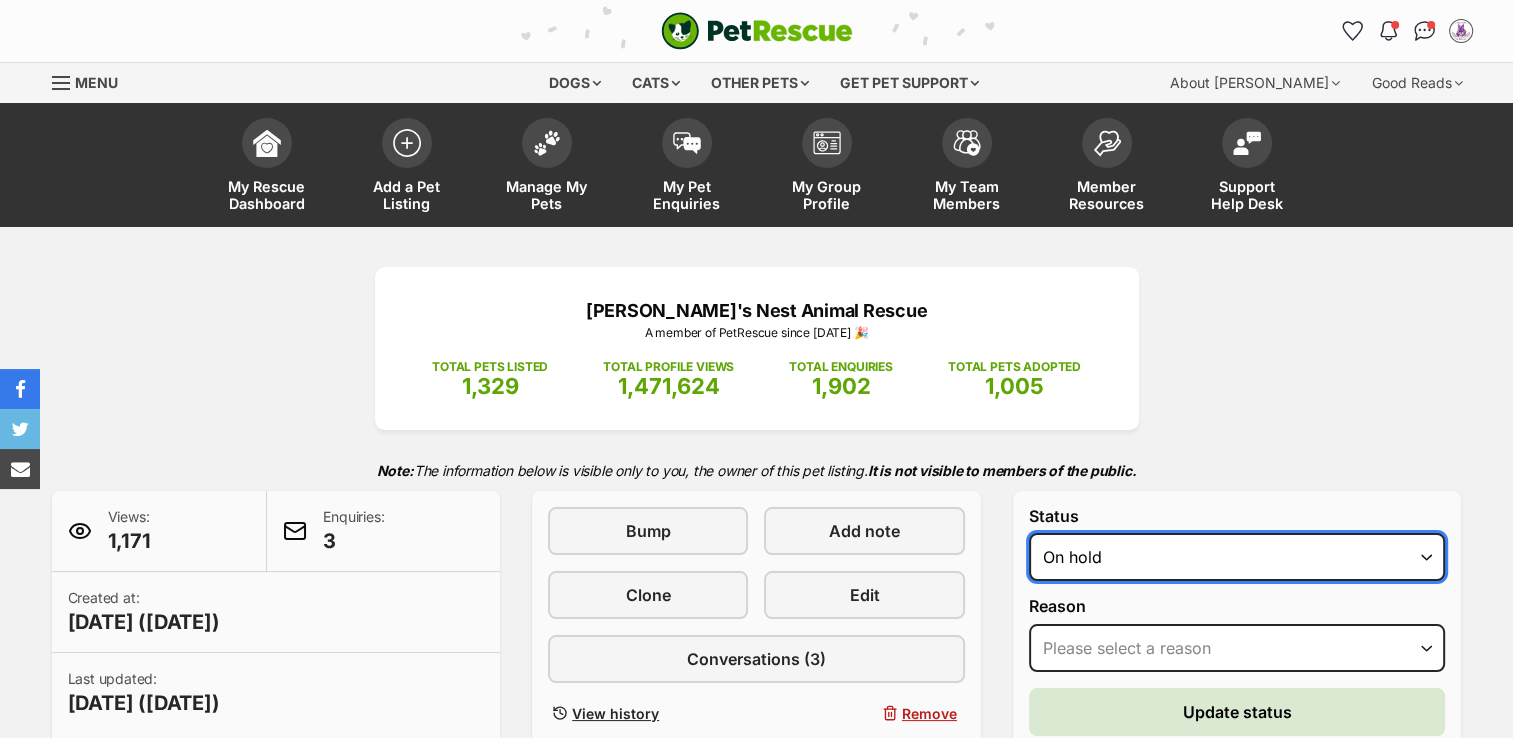 scroll, scrollTop: 0, scrollLeft: 0, axis: both 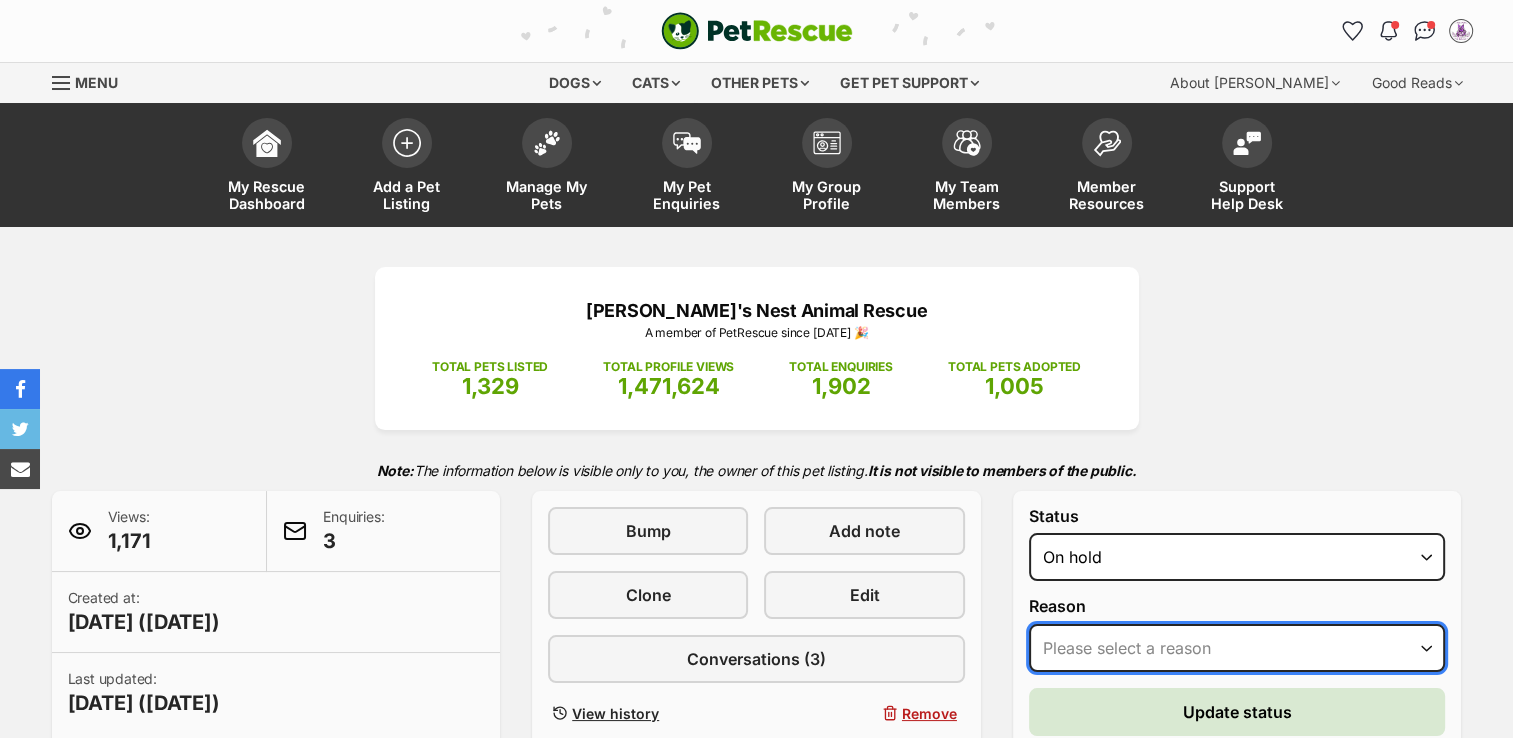 click on "Please select a reason
Medical reasons
Reviewing applications
Adoption pending
Other" at bounding box center (1237, 648) 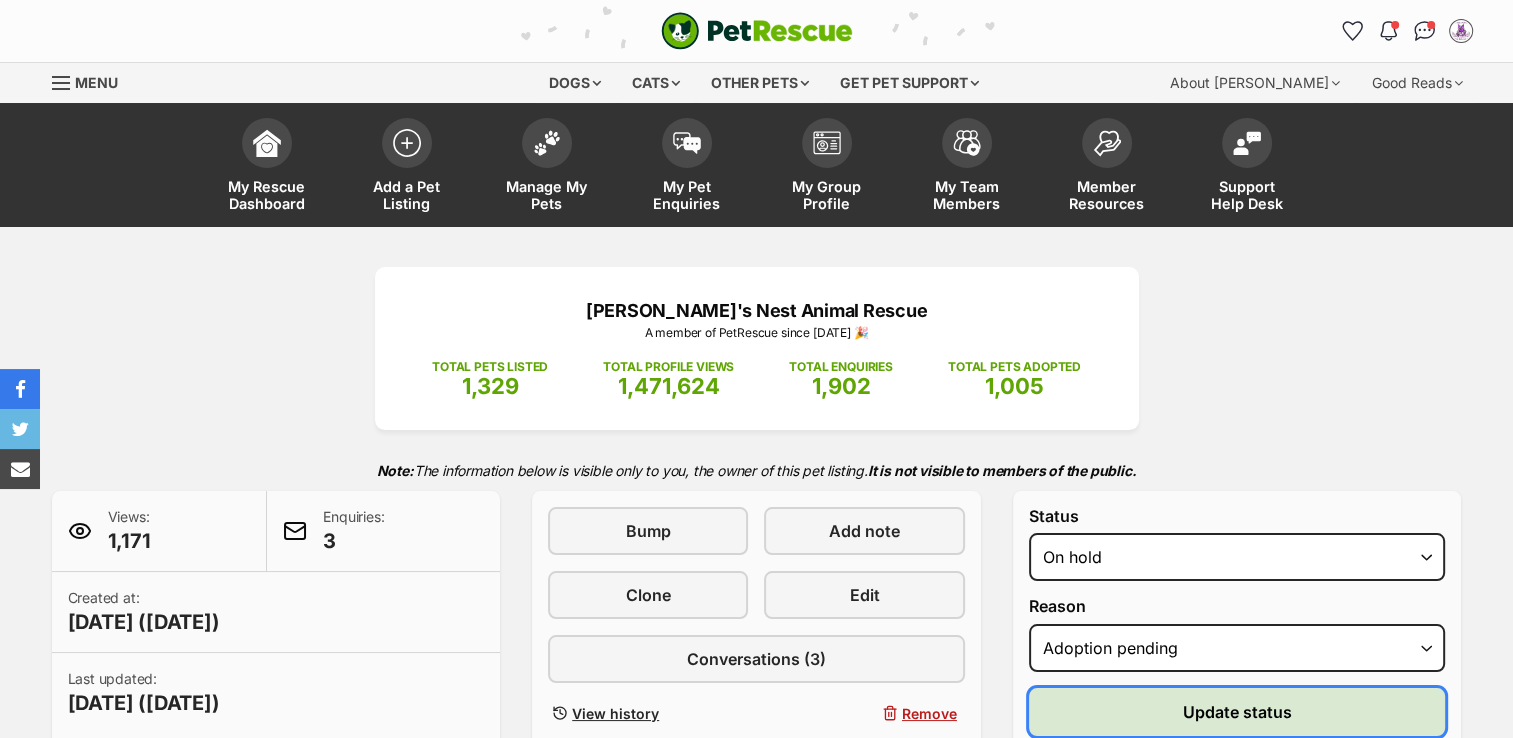 click on "Update status" at bounding box center (1237, 712) 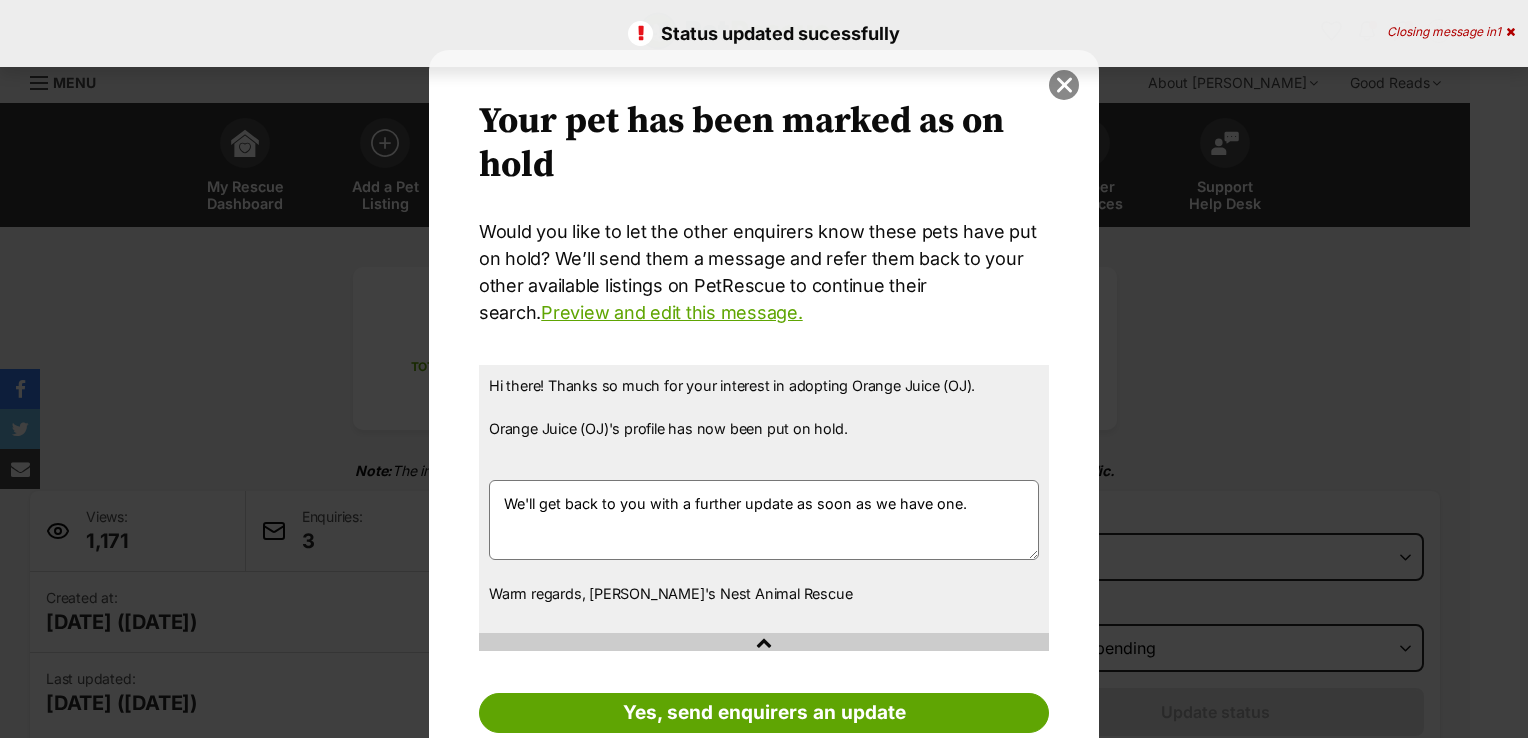 click at bounding box center [1064, 85] 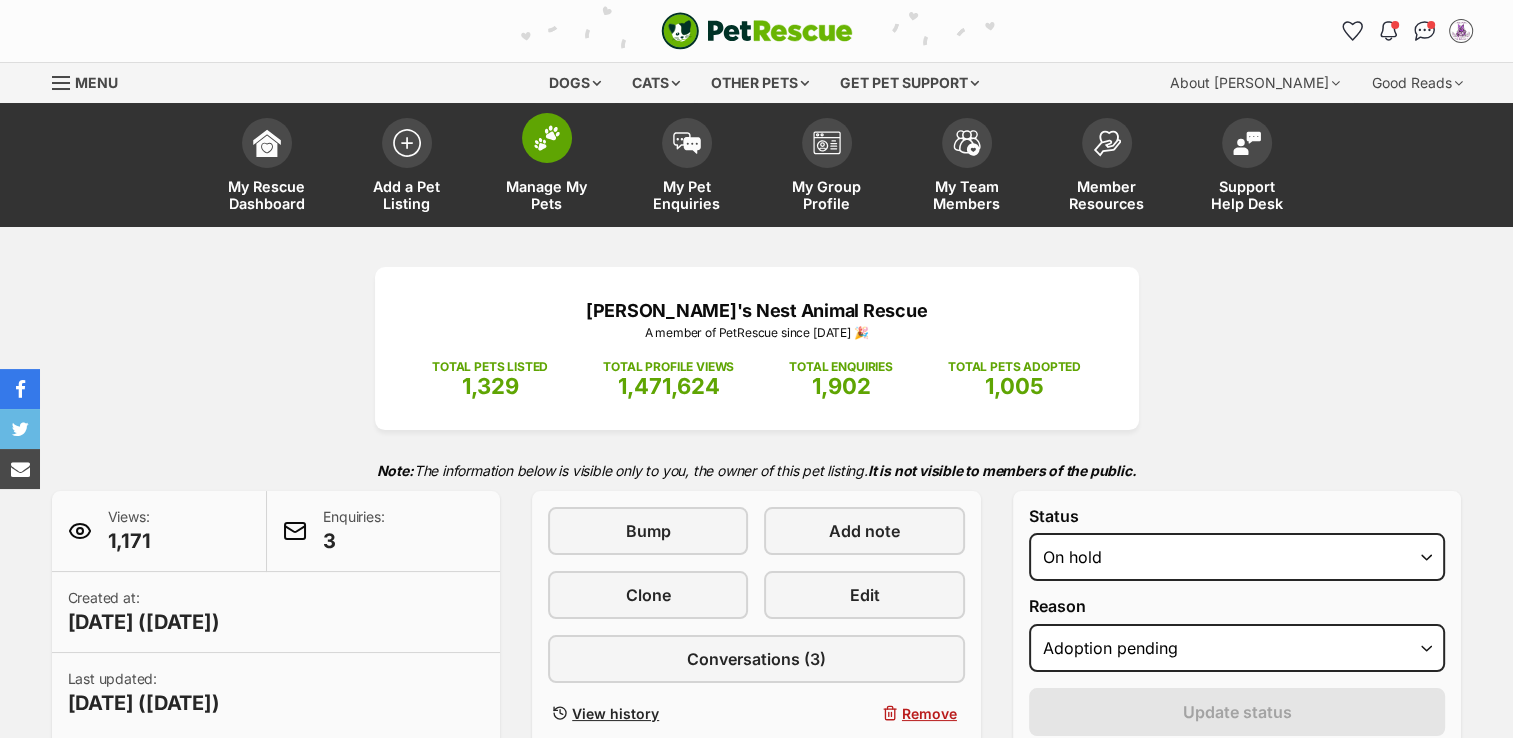 click on "Manage My Pets" at bounding box center (547, 195) 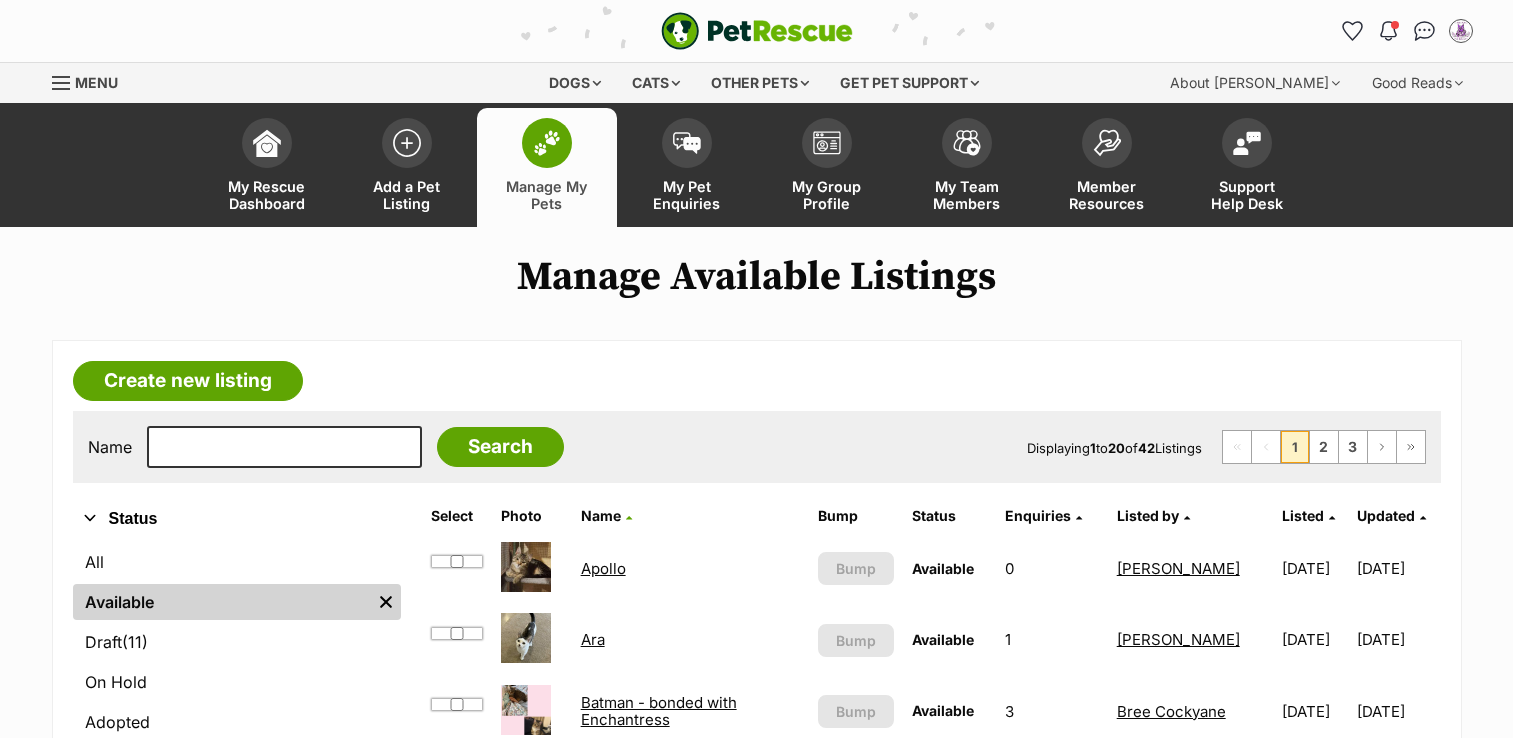 scroll, scrollTop: 328, scrollLeft: 0, axis: vertical 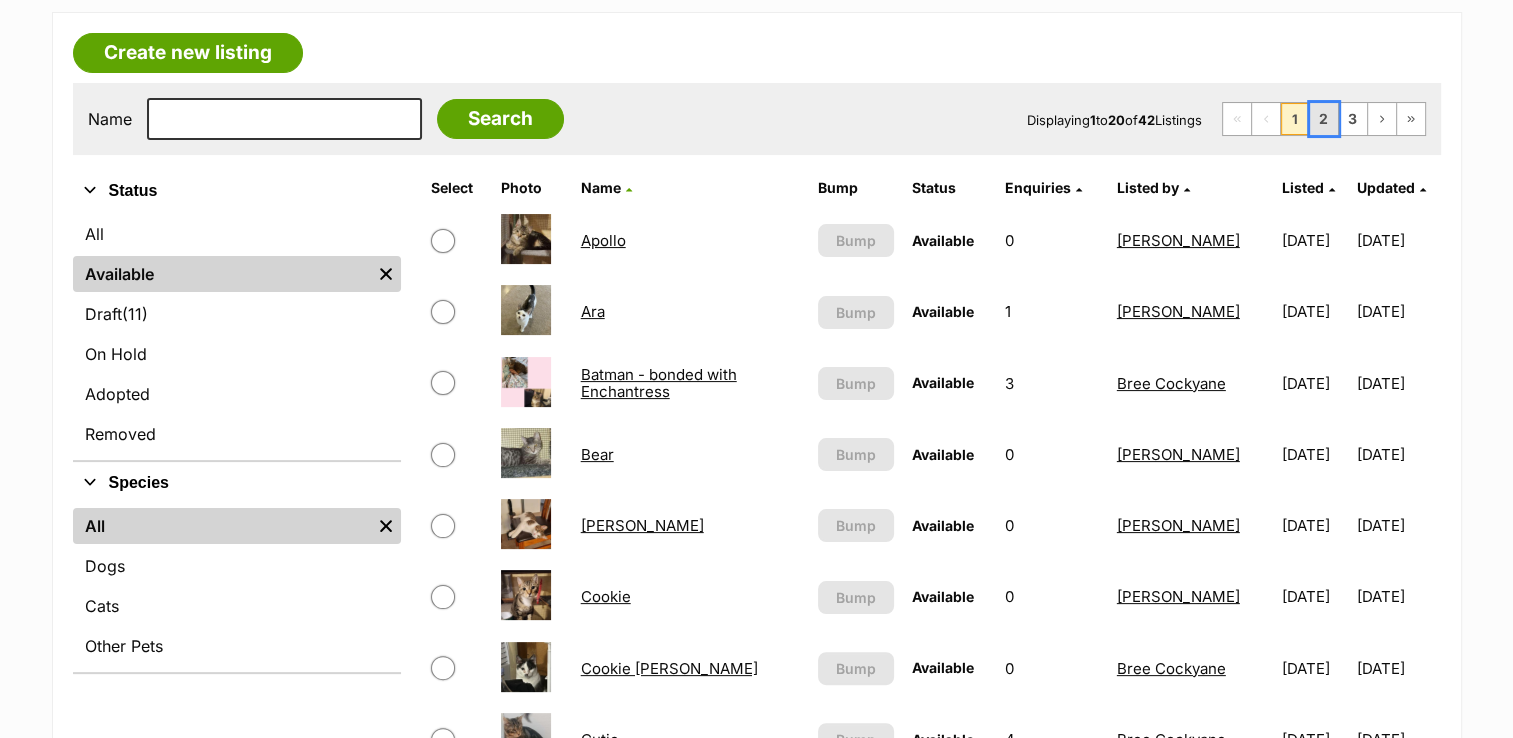 click on "2" at bounding box center (1324, 119) 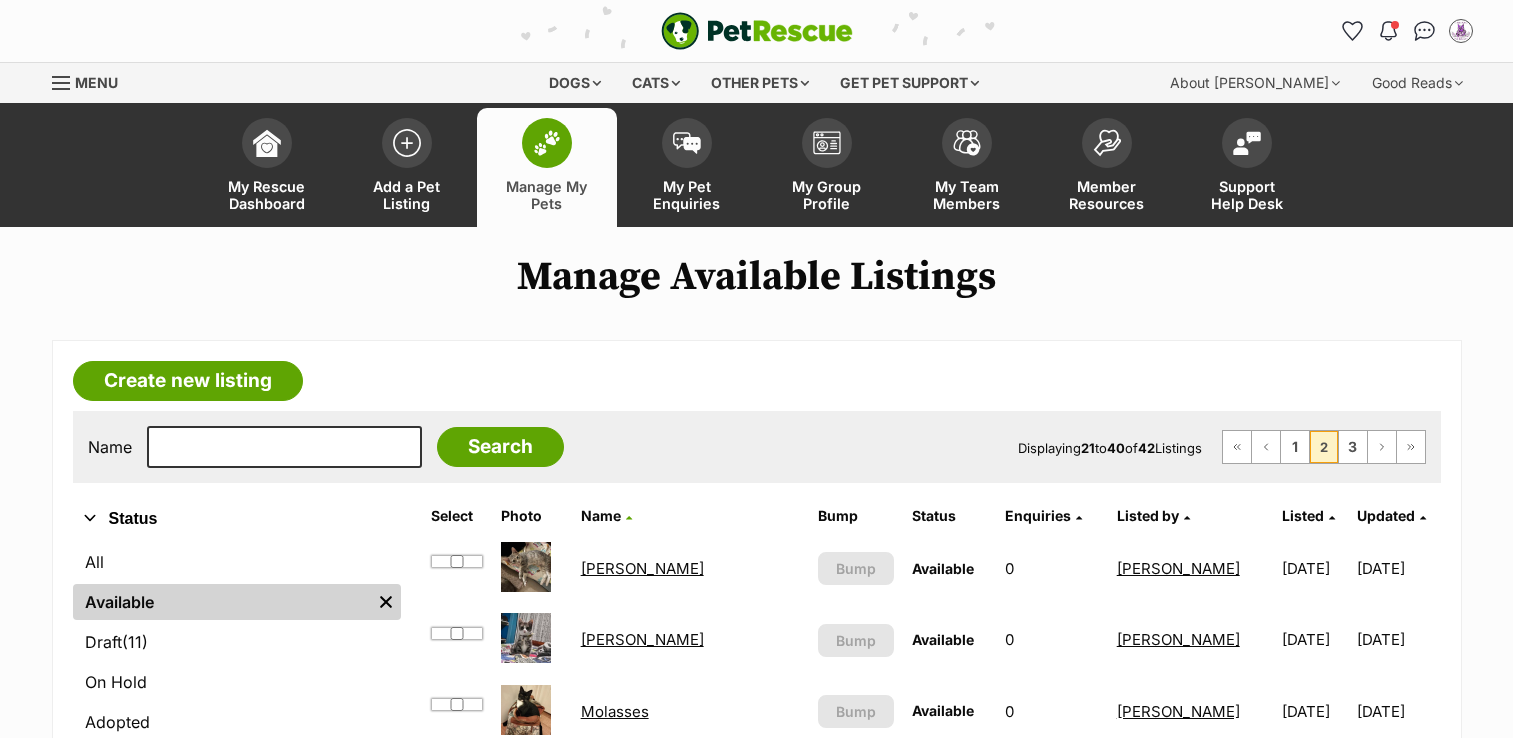 scroll, scrollTop: 0, scrollLeft: 0, axis: both 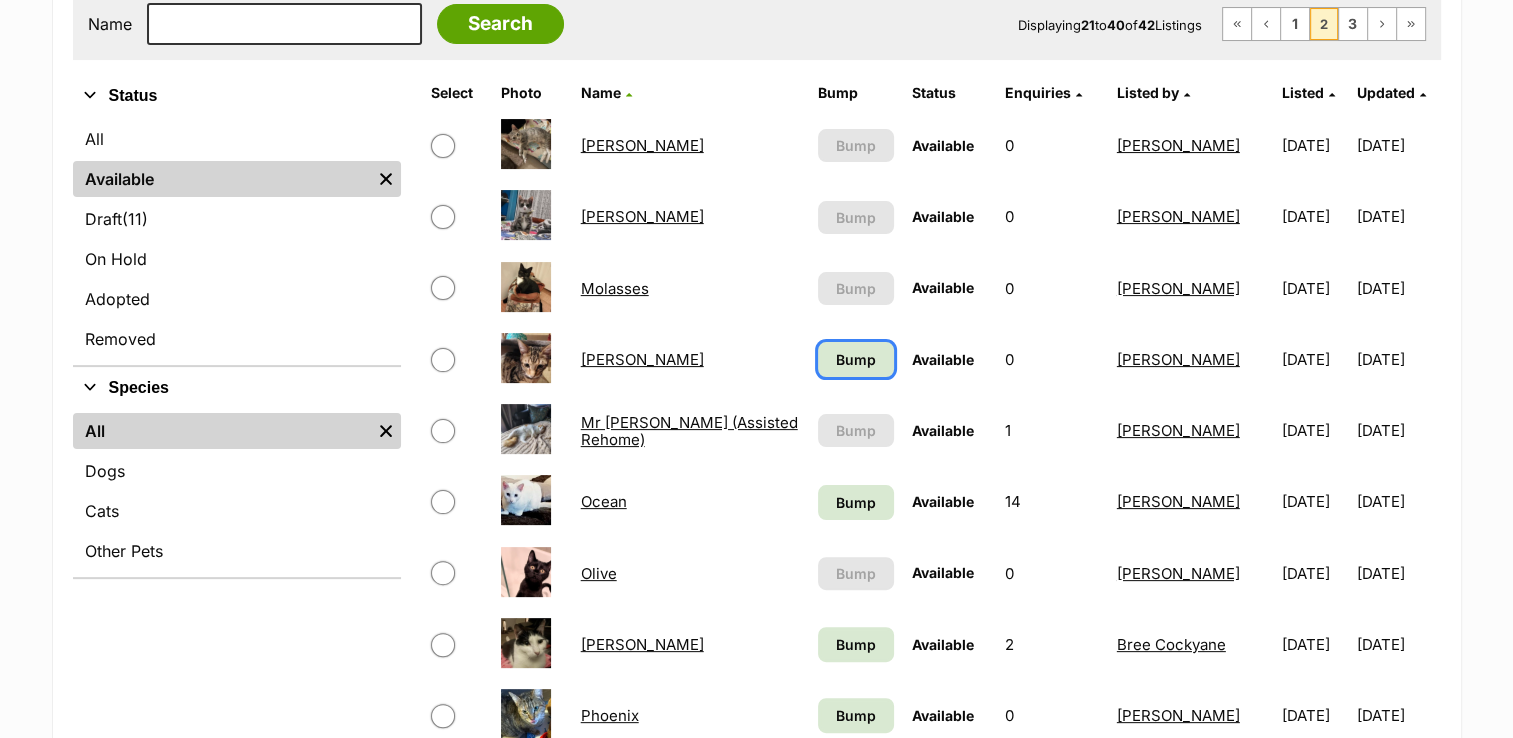 click on "Bump" at bounding box center [856, 359] 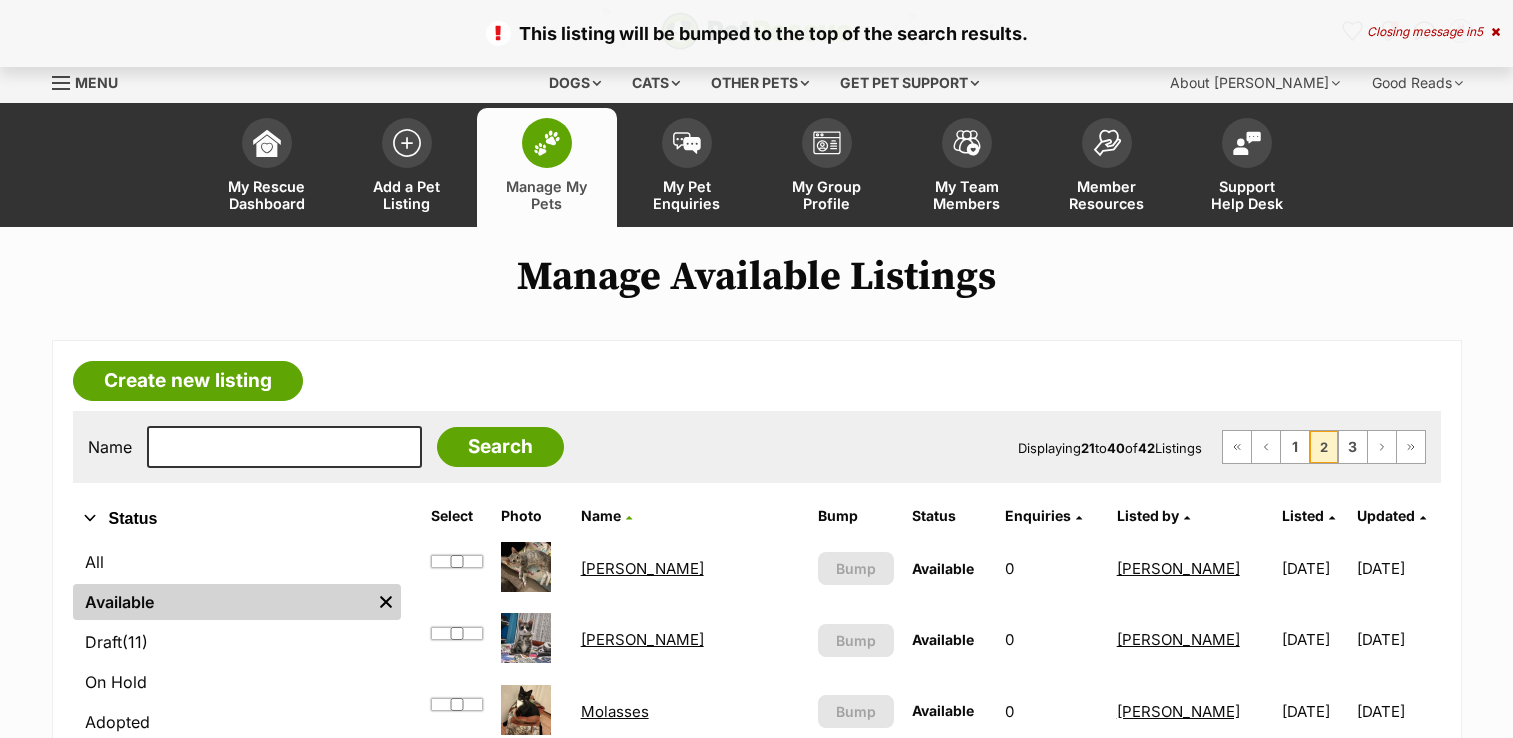 scroll, scrollTop: 0, scrollLeft: 0, axis: both 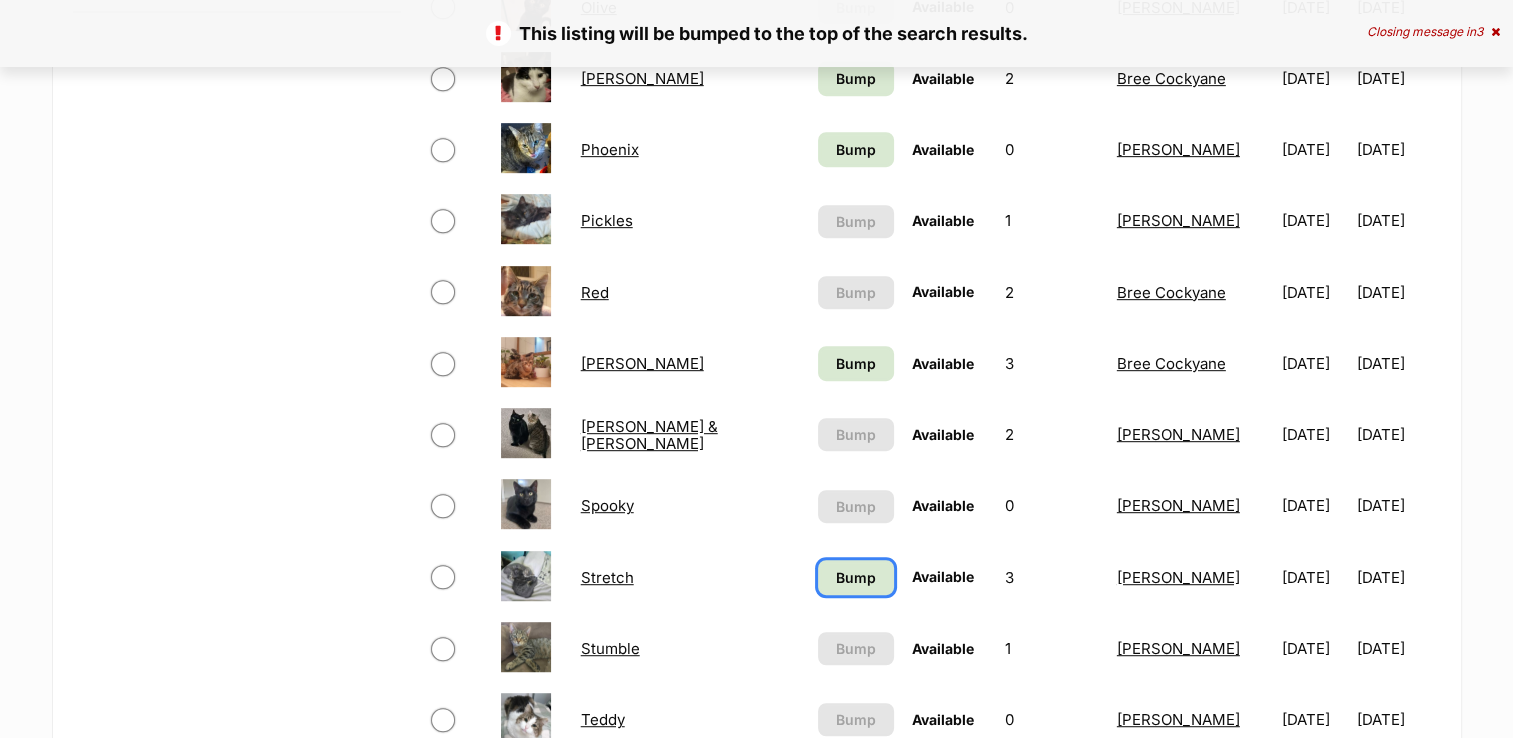 click on "Bump" at bounding box center [856, 577] 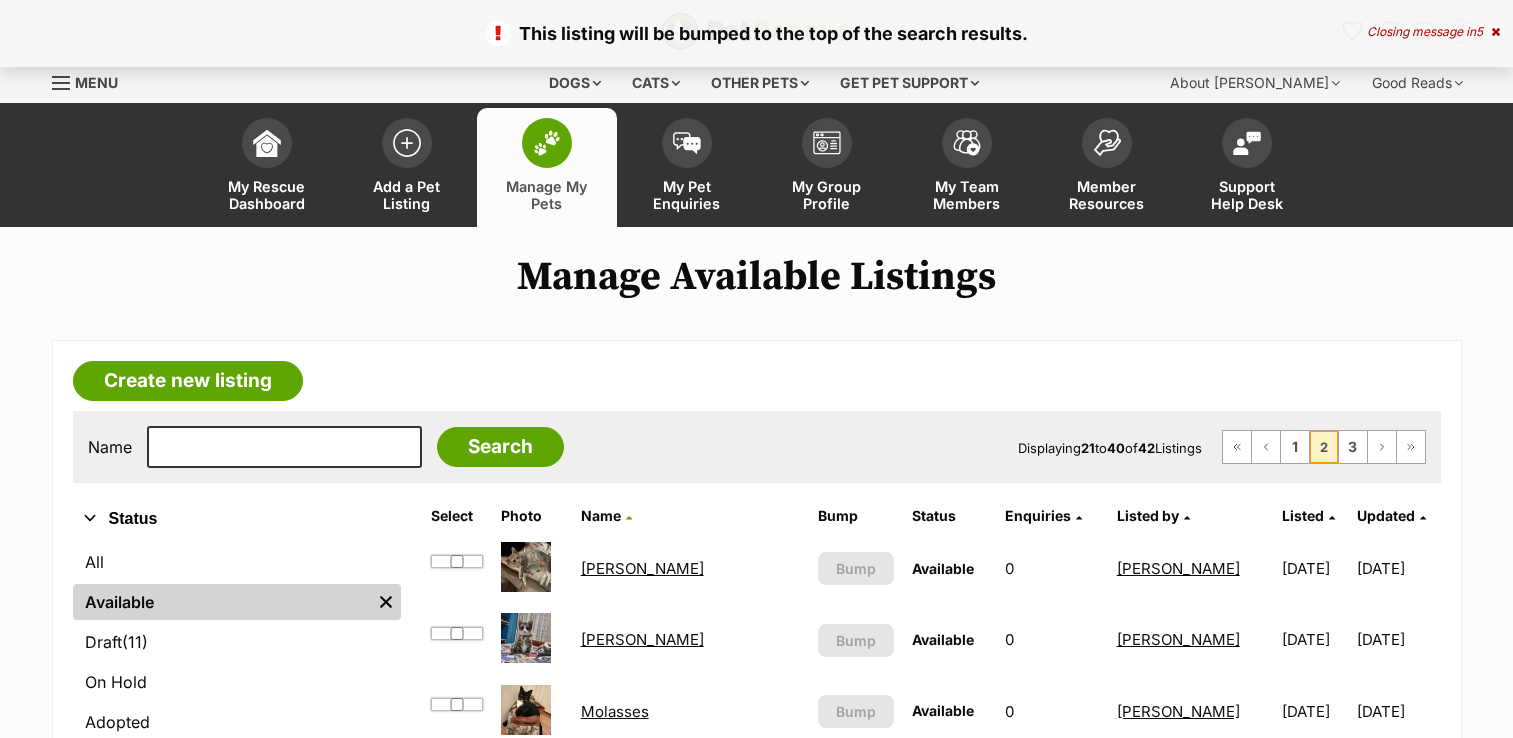 scroll, scrollTop: 0, scrollLeft: 0, axis: both 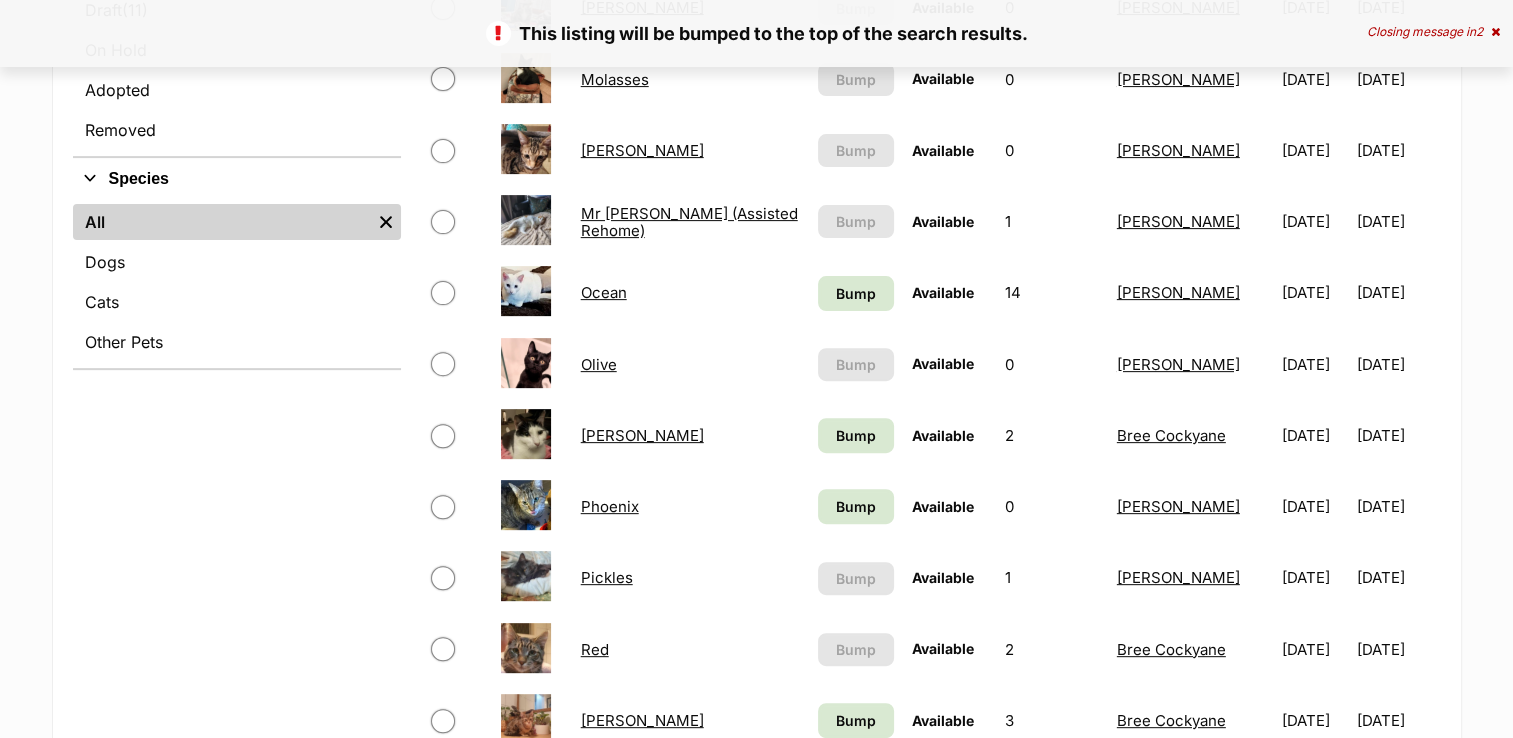 click on "[PERSON_NAME]" at bounding box center (642, 435) 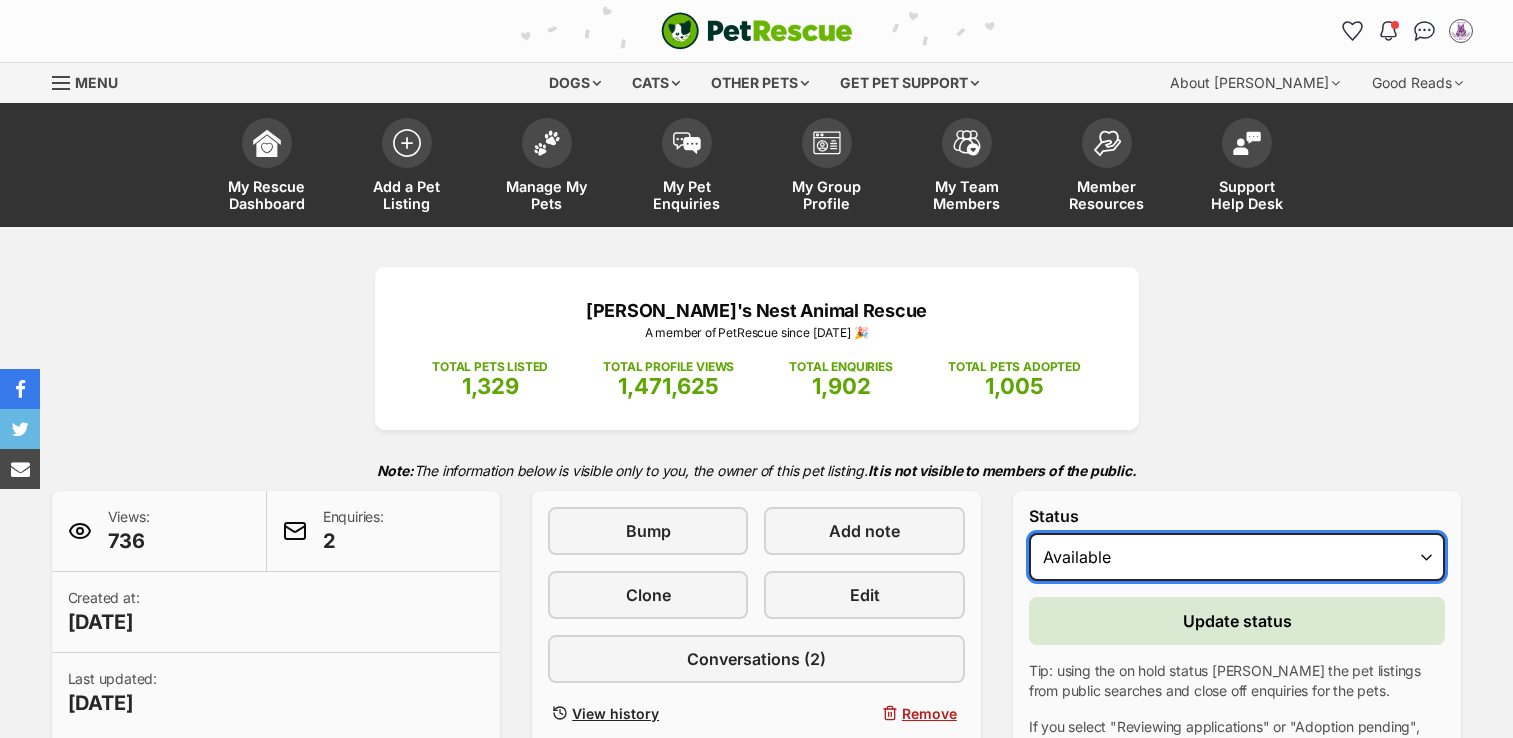 scroll, scrollTop: 0, scrollLeft: 0, axis: both 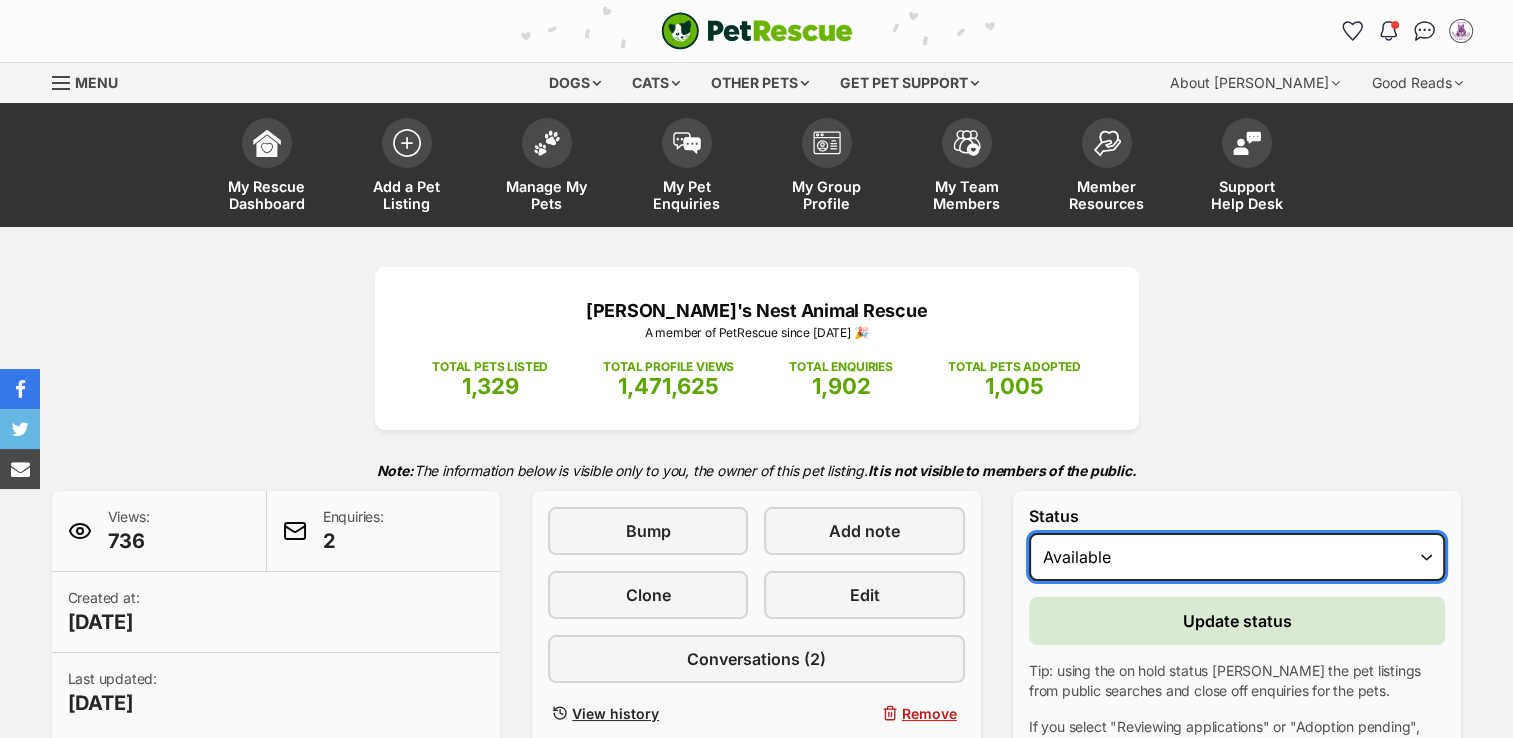 drag, startPoint x: 0, startPoint y: 0, endPoint x: 1162, endPoint y: 562, distance: 1290.7703 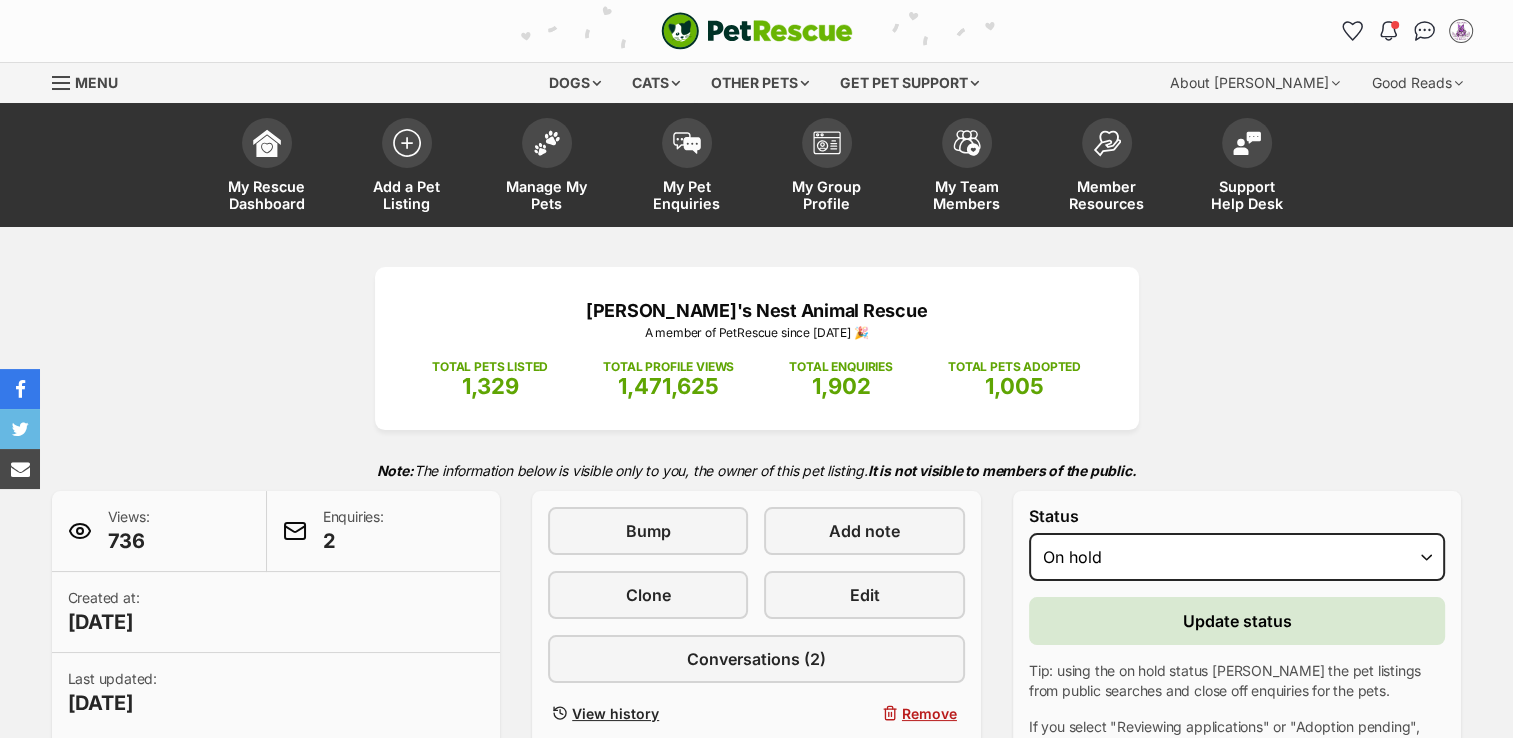 click on "Please select a reason
Medical reasons
Reviewing applications
Adoption pending
Other" at bounding box center [0, 0] 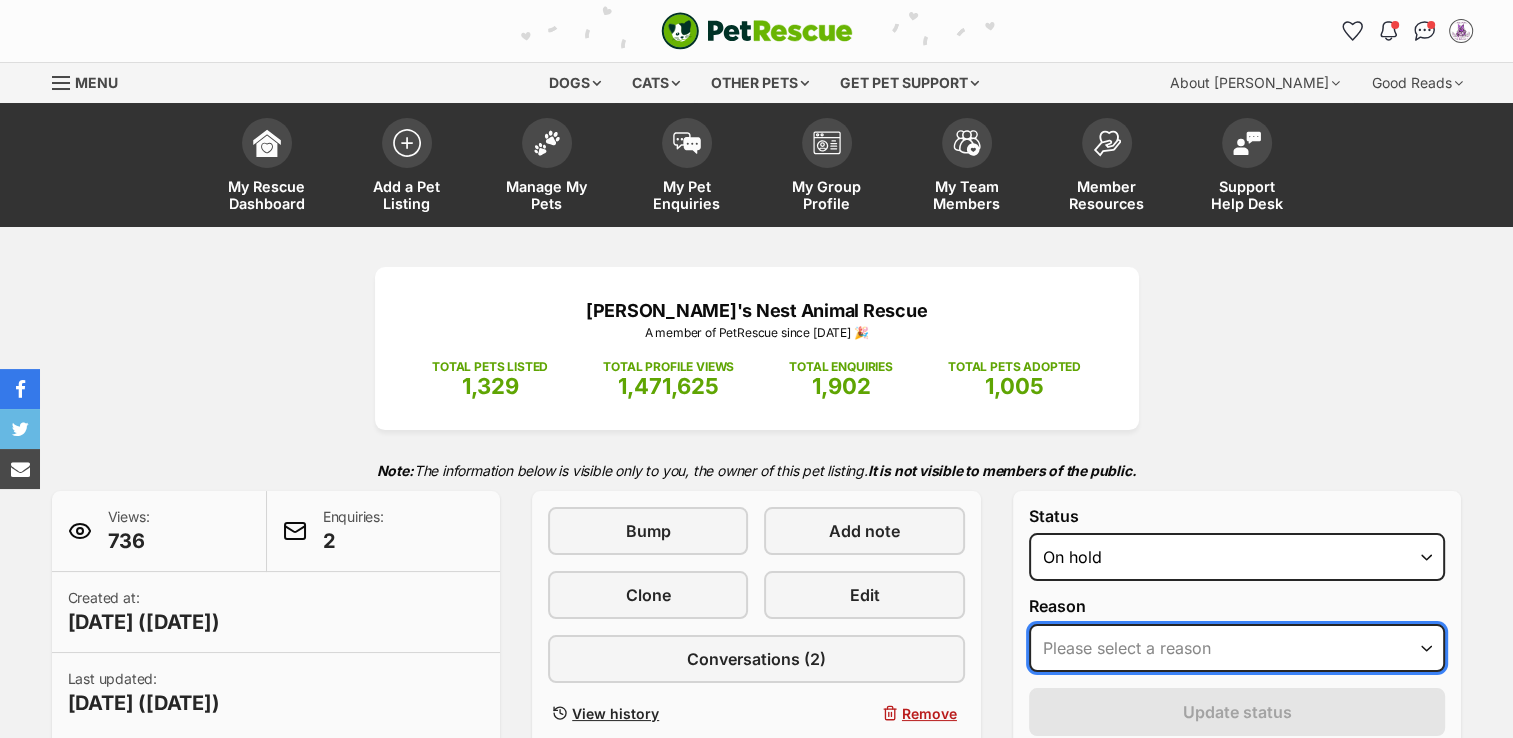 scroll, scrollTop: 0, scrollLeft: 0, axis: both 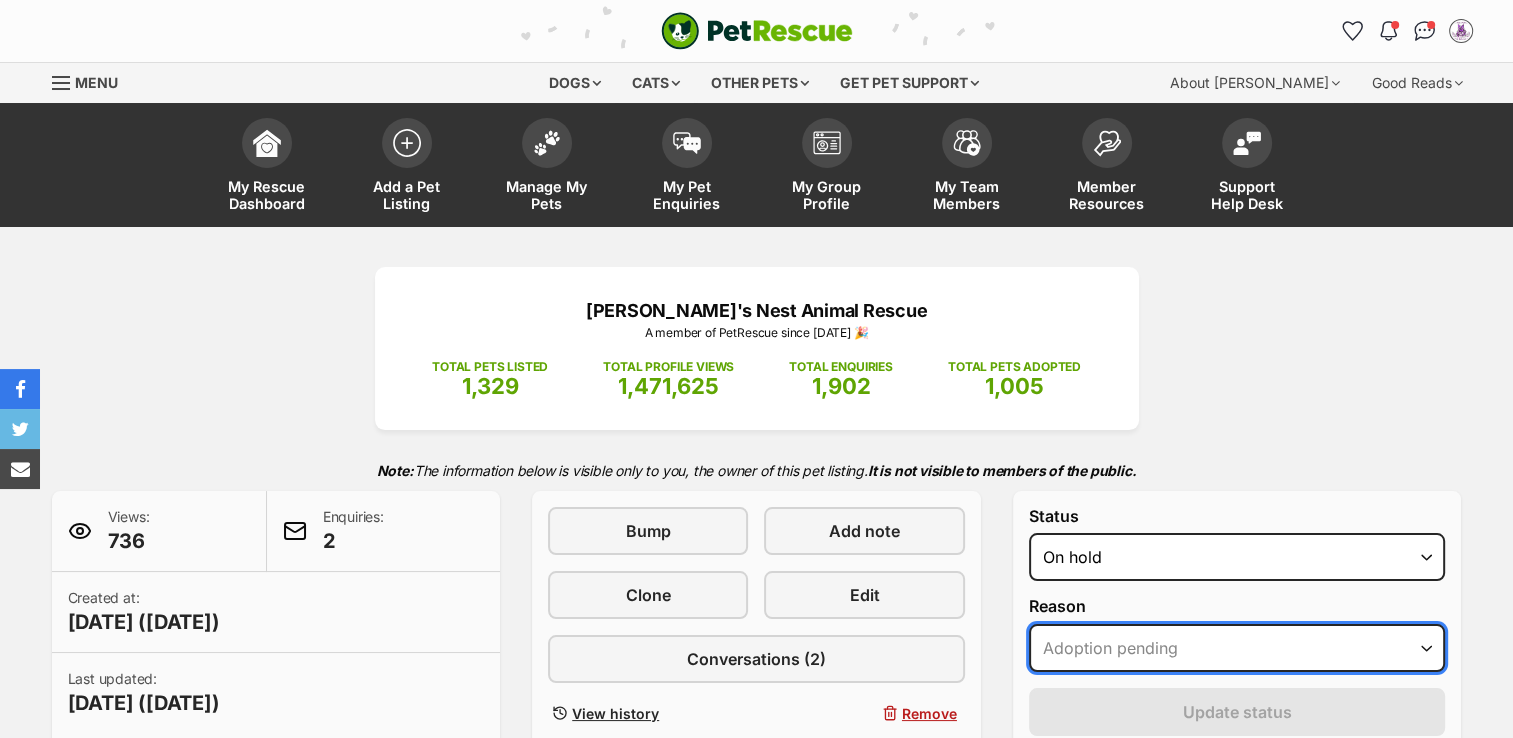 click on "Please select a reason
Medical reasons
Reviewing applications
Adoption pending
Other" at bounding box center [1237, 648] 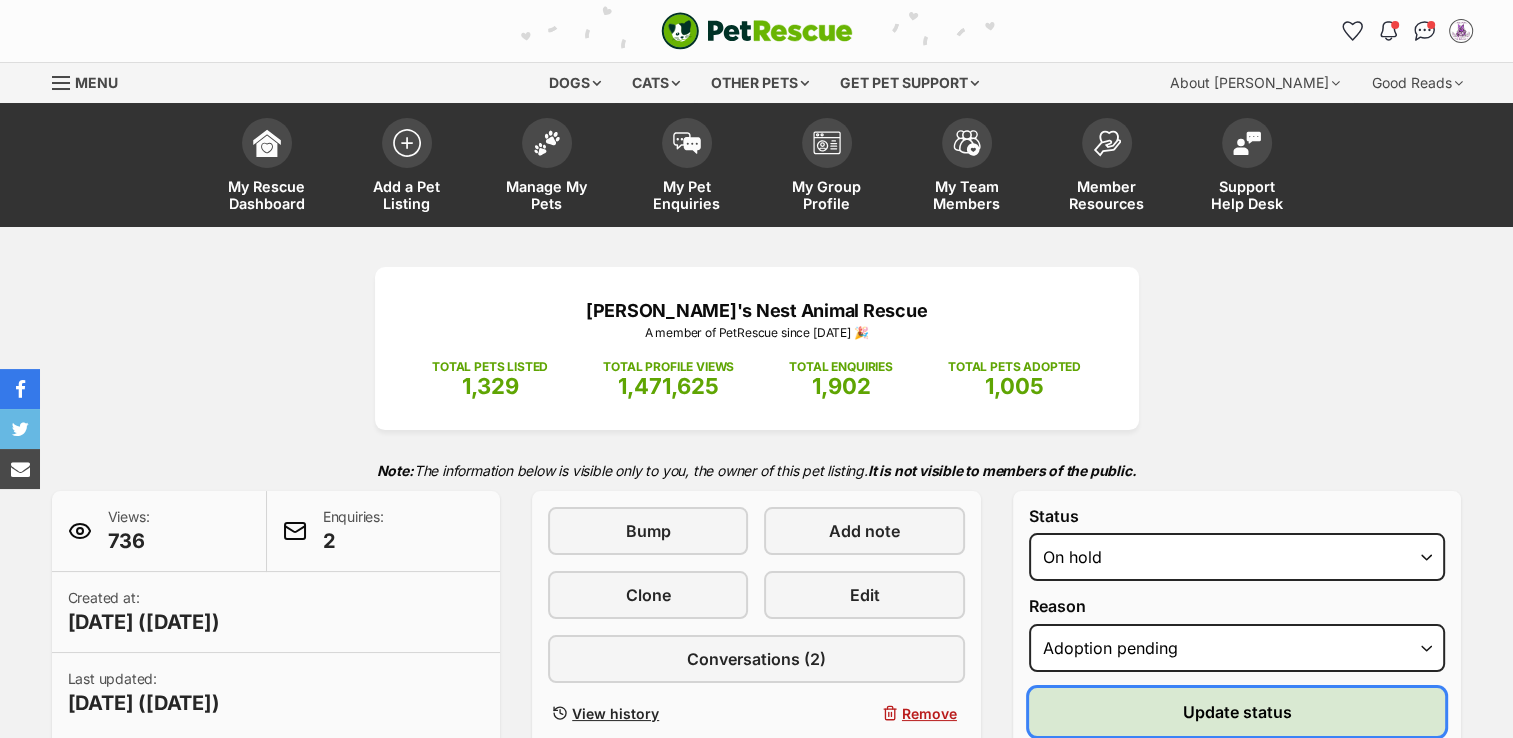 click on "Update status" at bounding box center (1237, 712) 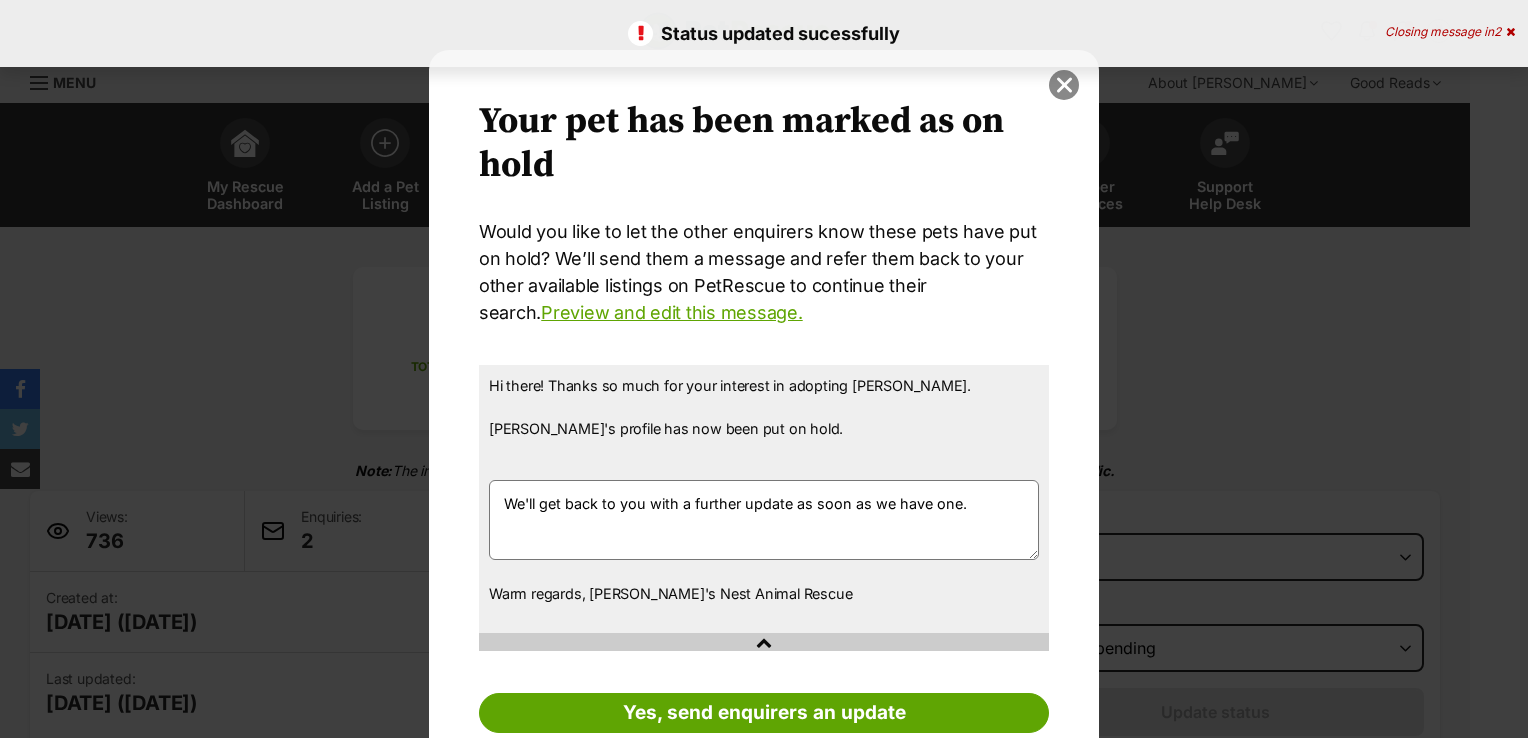 click at bounding box center (1064, 85) 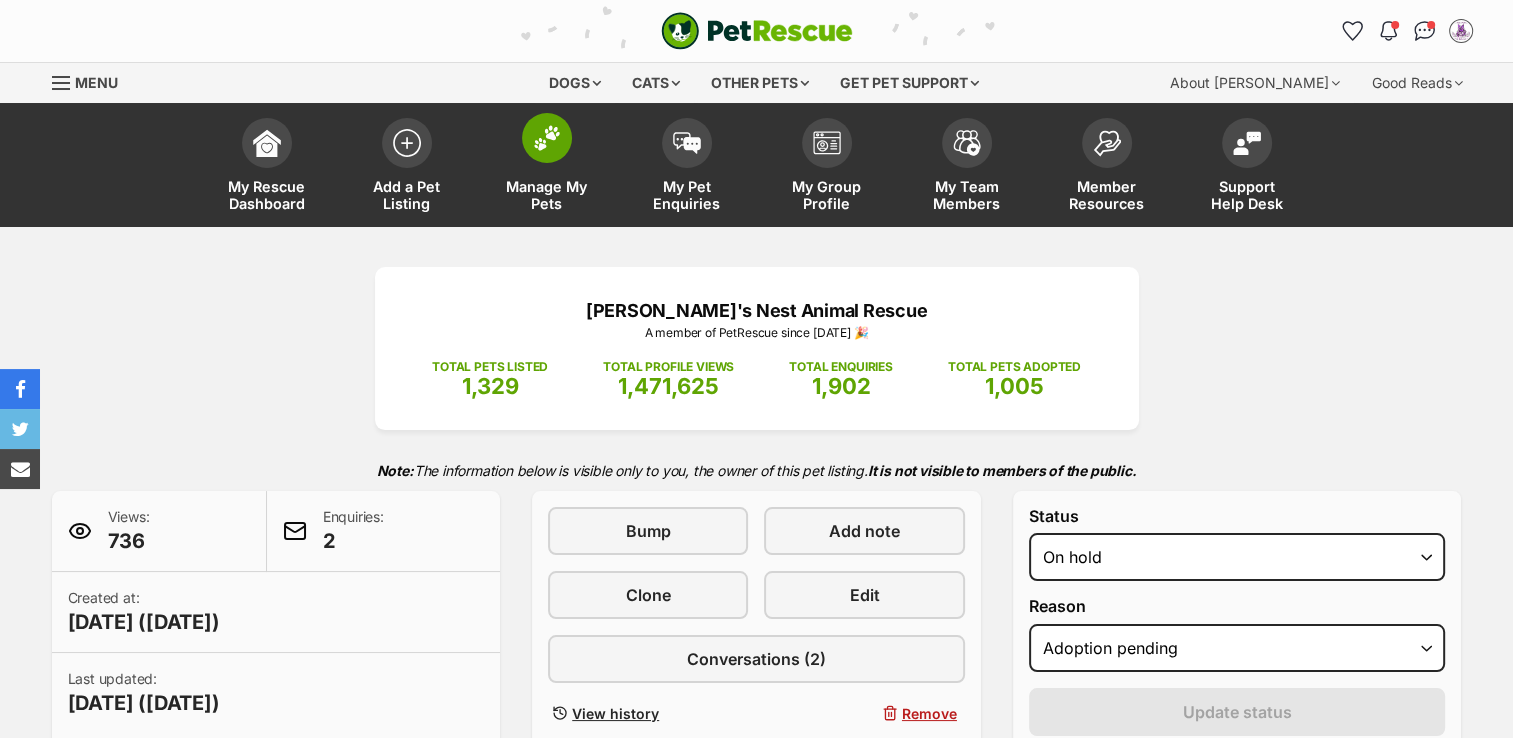 click on "Manage My Pets" at bounding box center (547, 195) 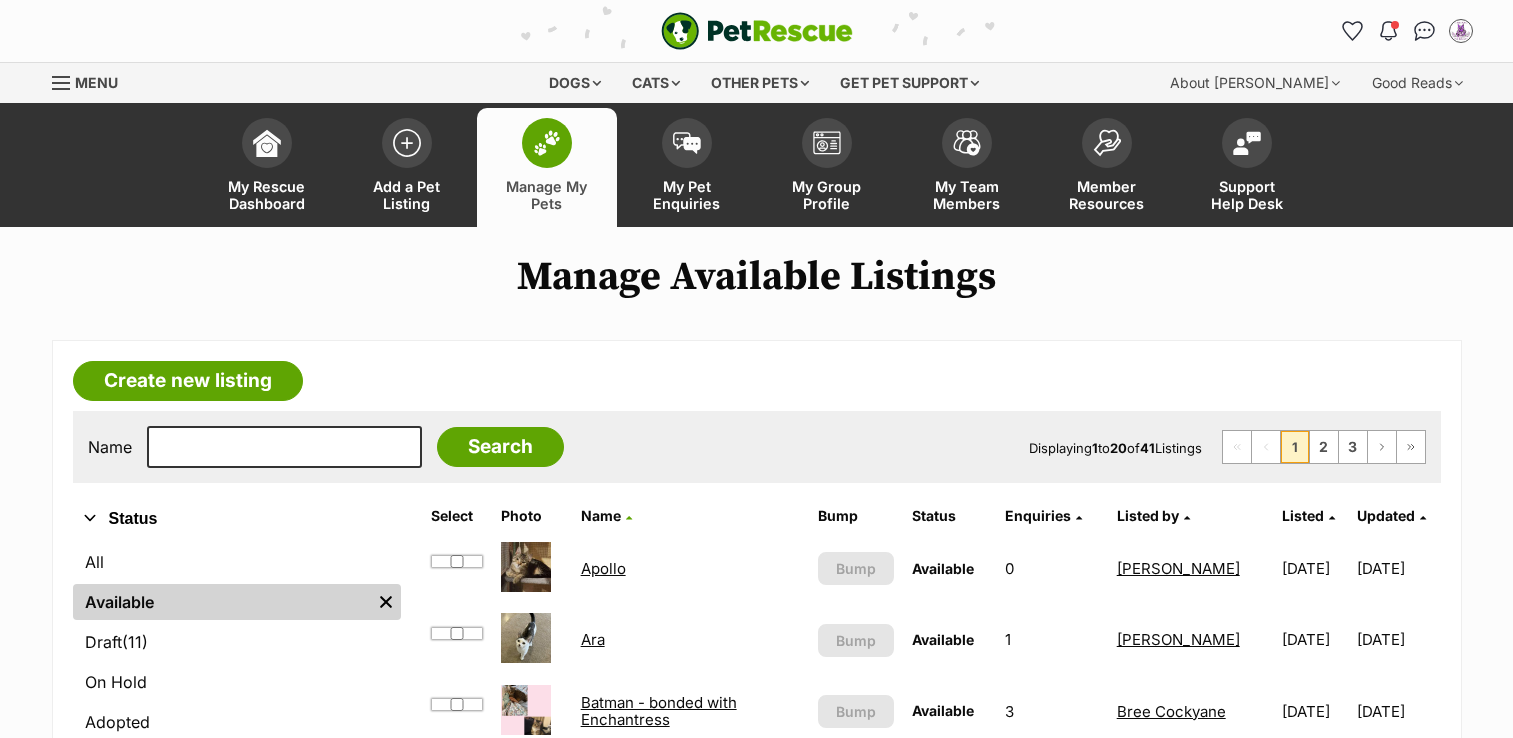 scroll, scrollTop: 0, scrollLeft: 0, axis: both 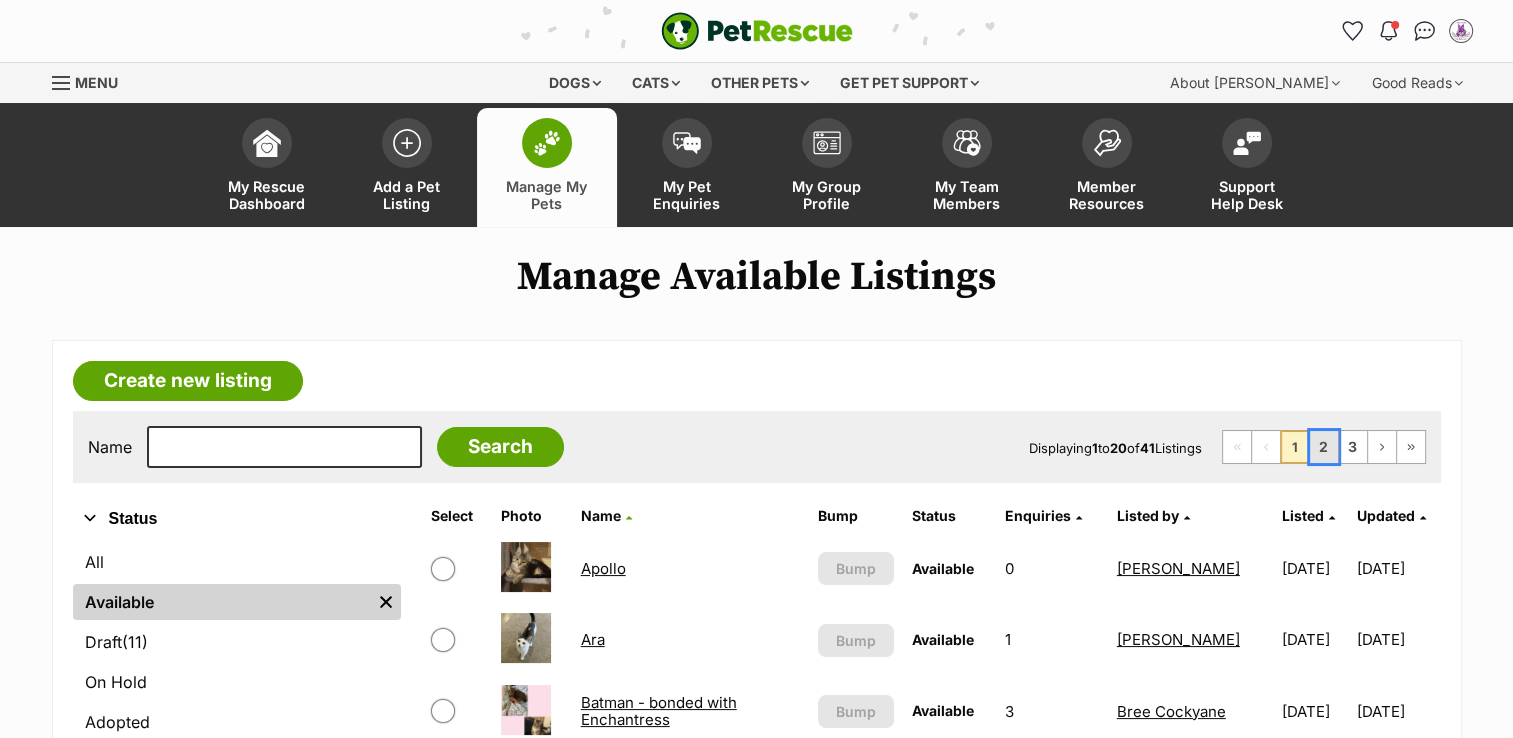 click on "2" at bounding box center (1324, 447) 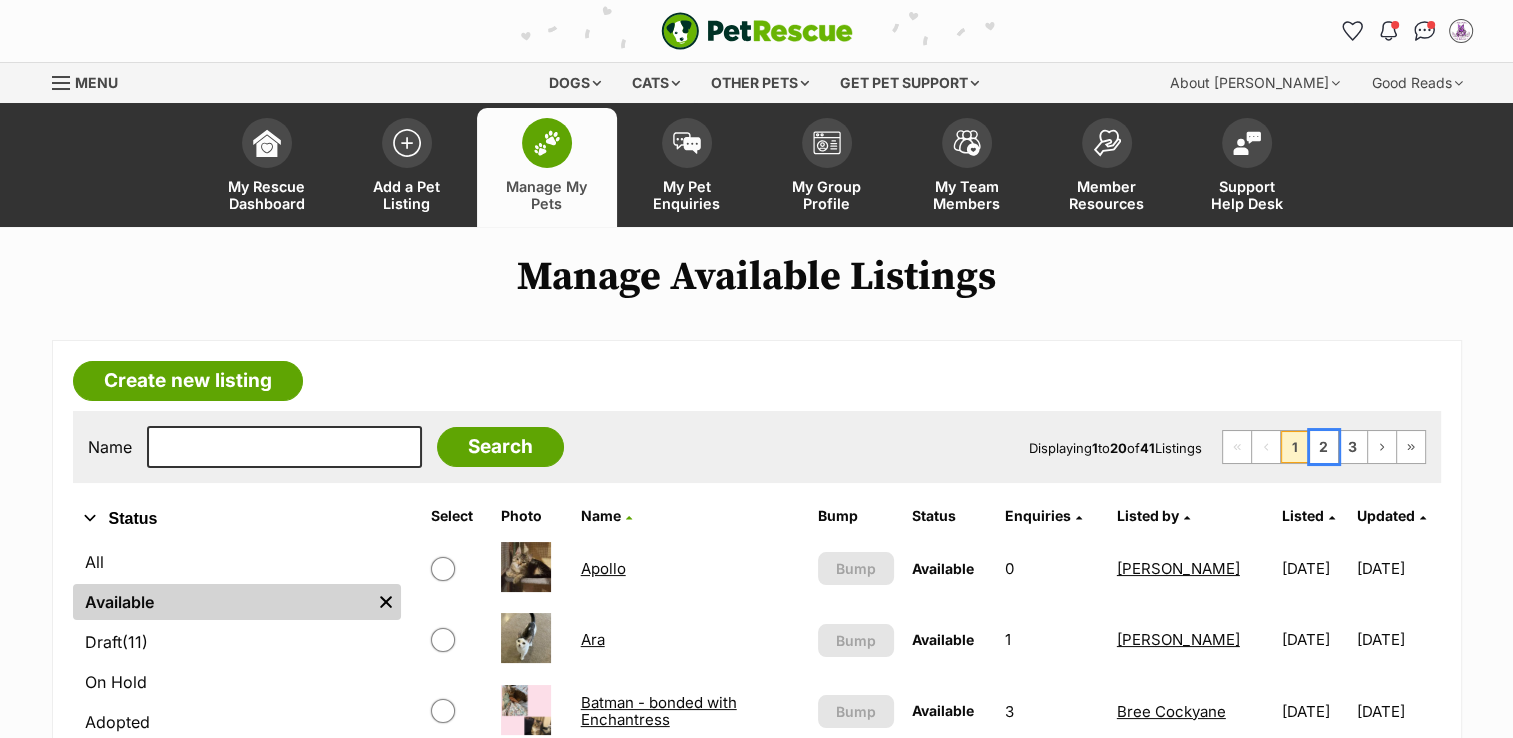scroll, scrollTop: 176, scrollLeft: 0, axis: vertical 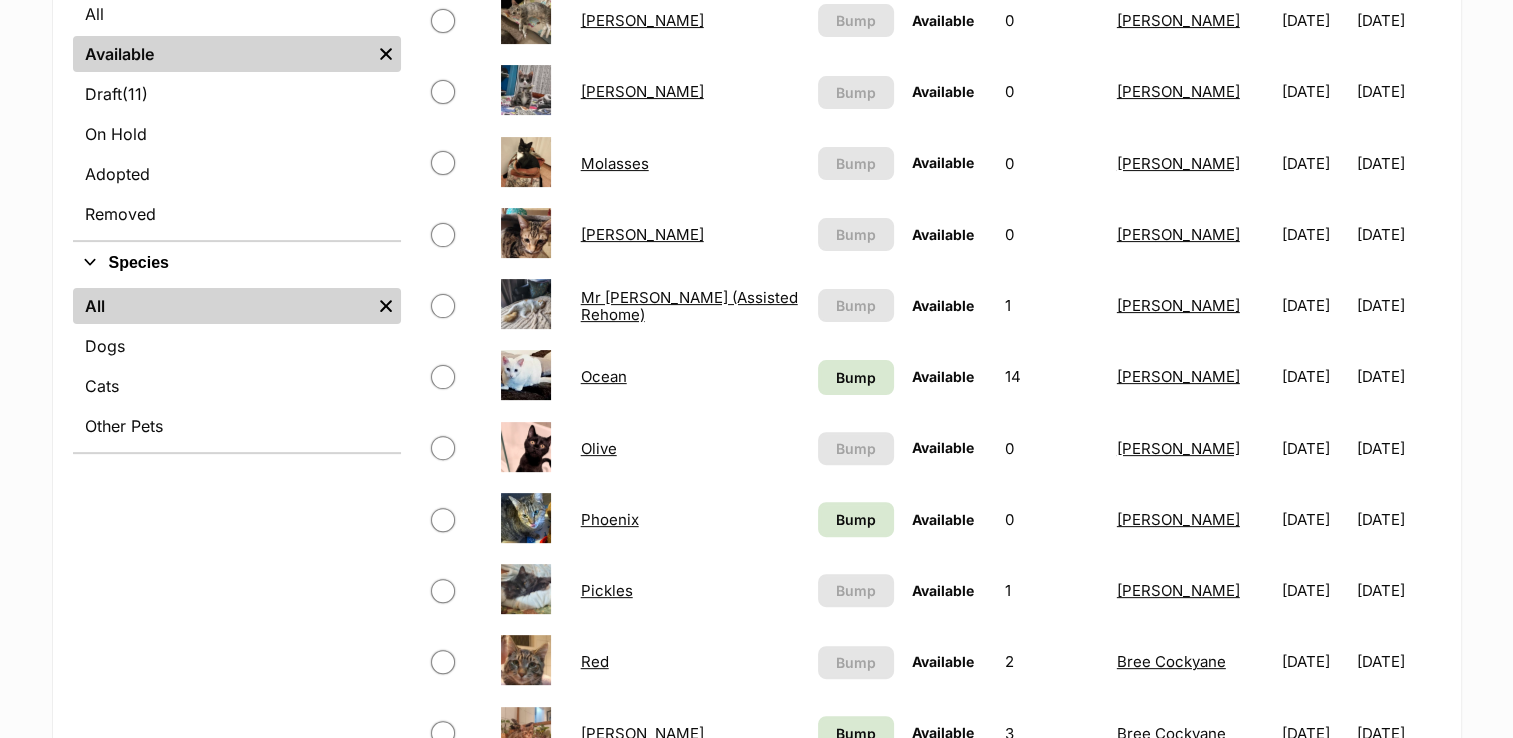 click on "Olive" at bounding box center [599, 448] 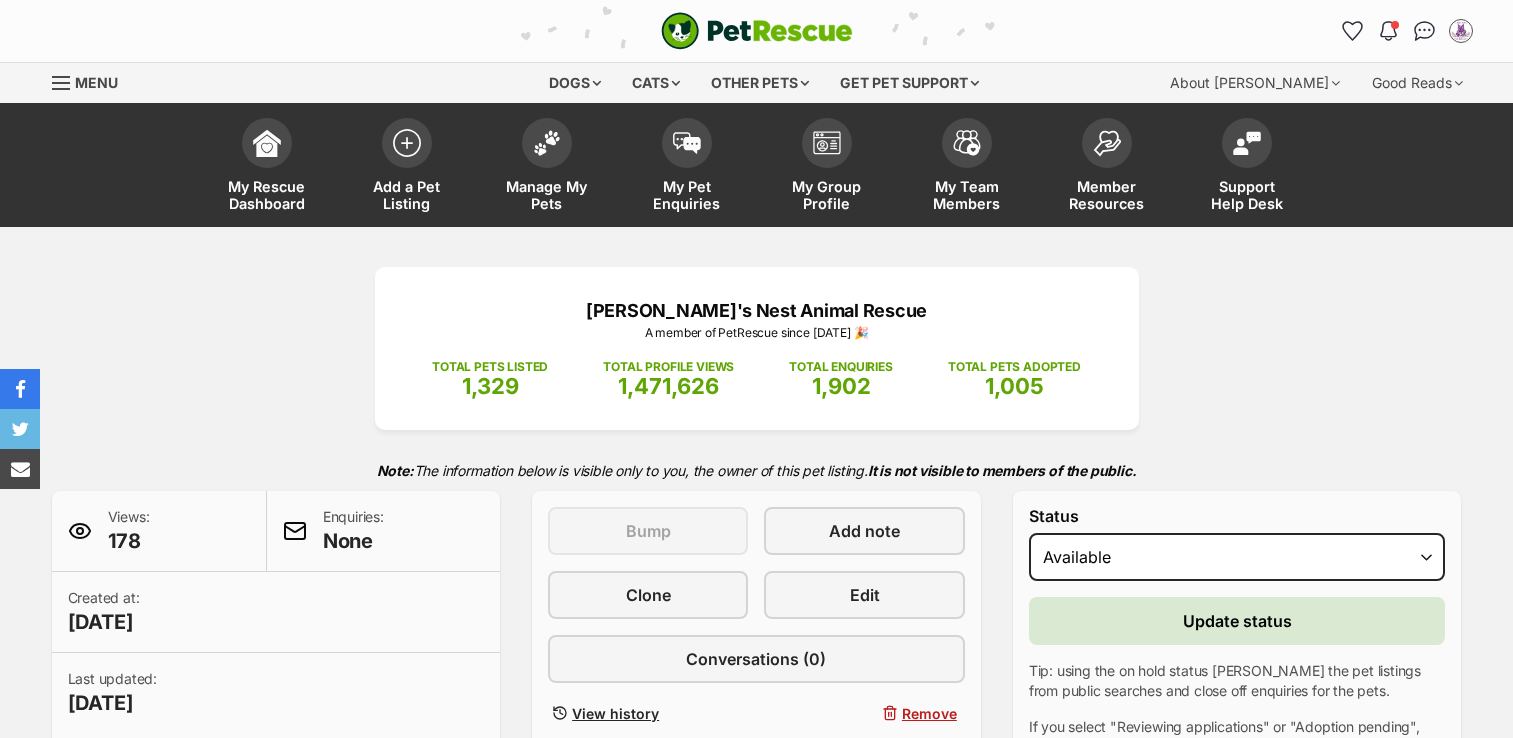 scroll, scrollTop: 0, scrollLeft: 0, axis: both 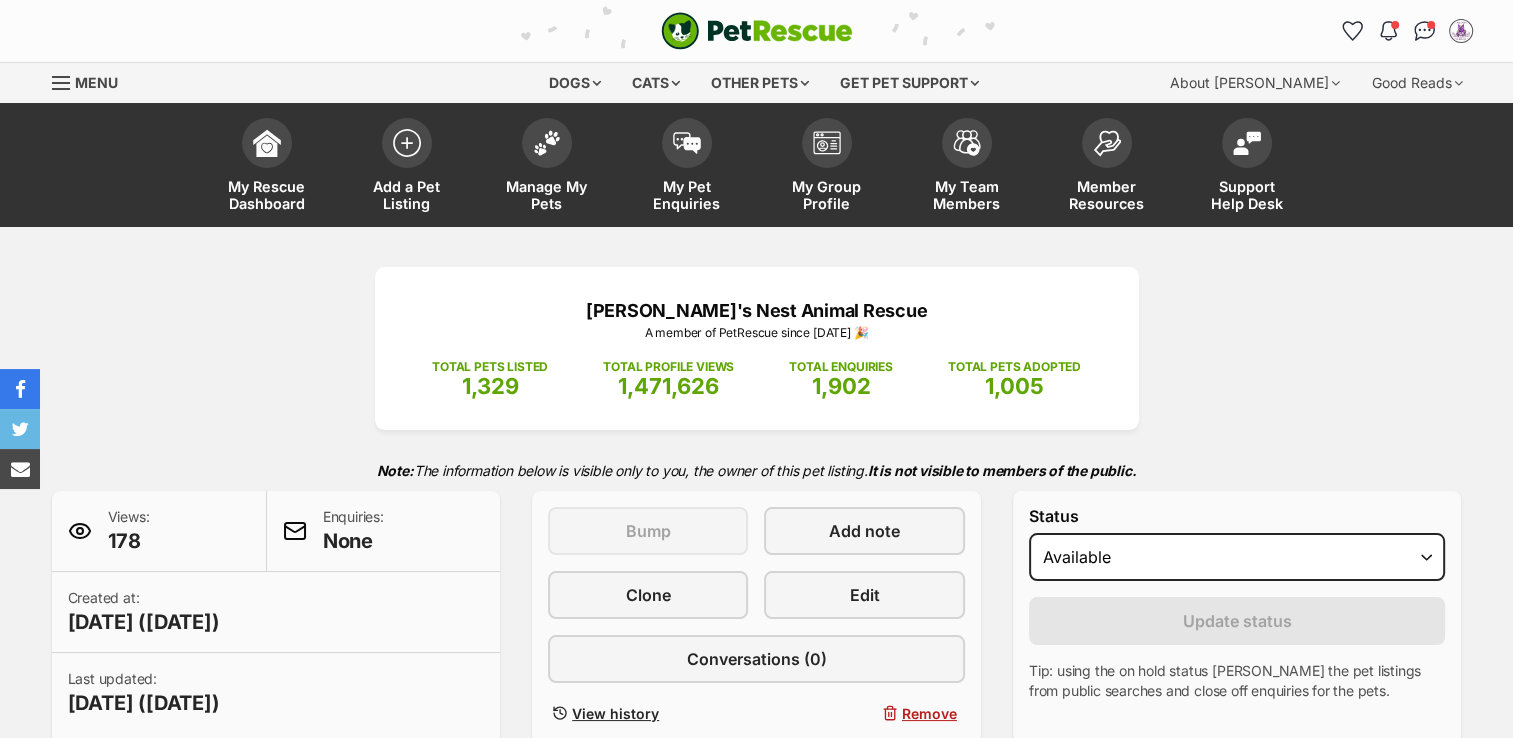 click on "PetRescue home
Notifications
Unread
Mark all as read
Hooray! Beluga has been marked as adopted by Kym Evans!
Note: archiving will only affect your own conversation view
Archive listing
18 days ago
Hooray! Pedro has been marked as adopted by Kym Evans!
Note: archiving will only affect your own conversation view
Archive listing
about 2 months ago
Hooray! Poisiden - Can deliver to you if needed has been marked as adopted by Kym Evans!
Note: archiving will only affect your own conversation view
Archive listing
about 2 months ago
Hooray! Melon has been marked as adopted by Kym Evans!
Note: archiving will only affect your own conversation view
Archive listing
about 2 months ago
Hooray! Martha May has been marked as adopted by Kym Evans!
Note: archiving will only affect your own conversation view" at bounding box center [757, 31] 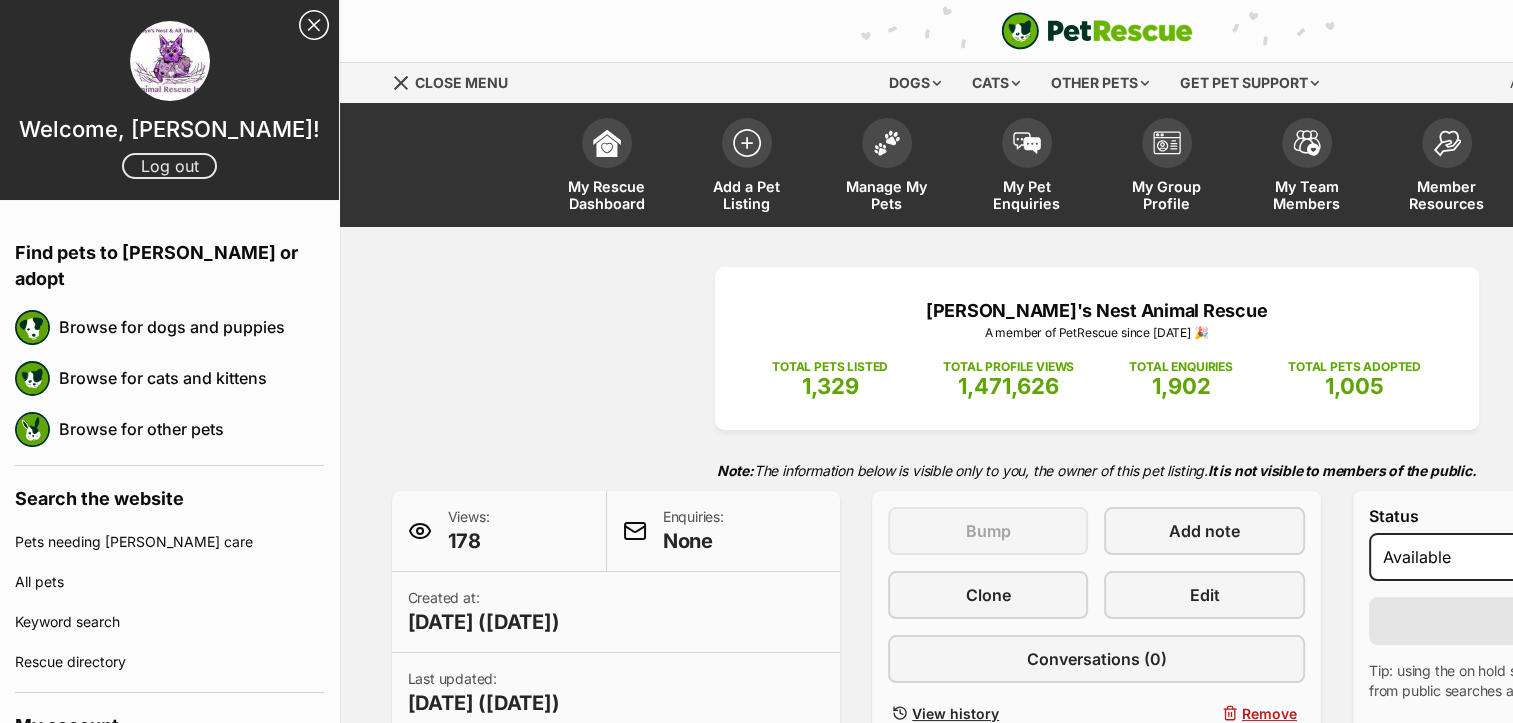 click on "Log out" at bounding box center (169, 166) 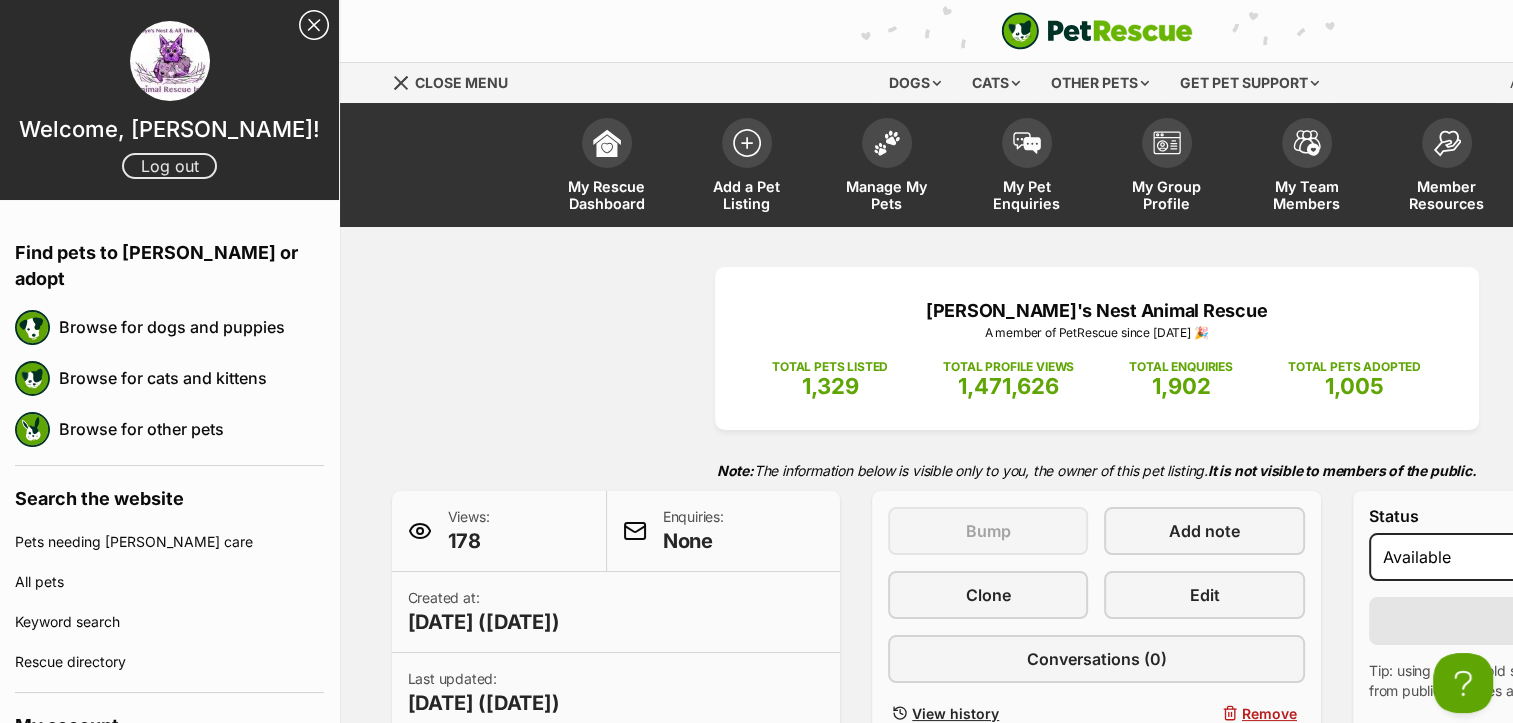 scroll, scrollTop: 0, scrollLeft: 0, axis: both 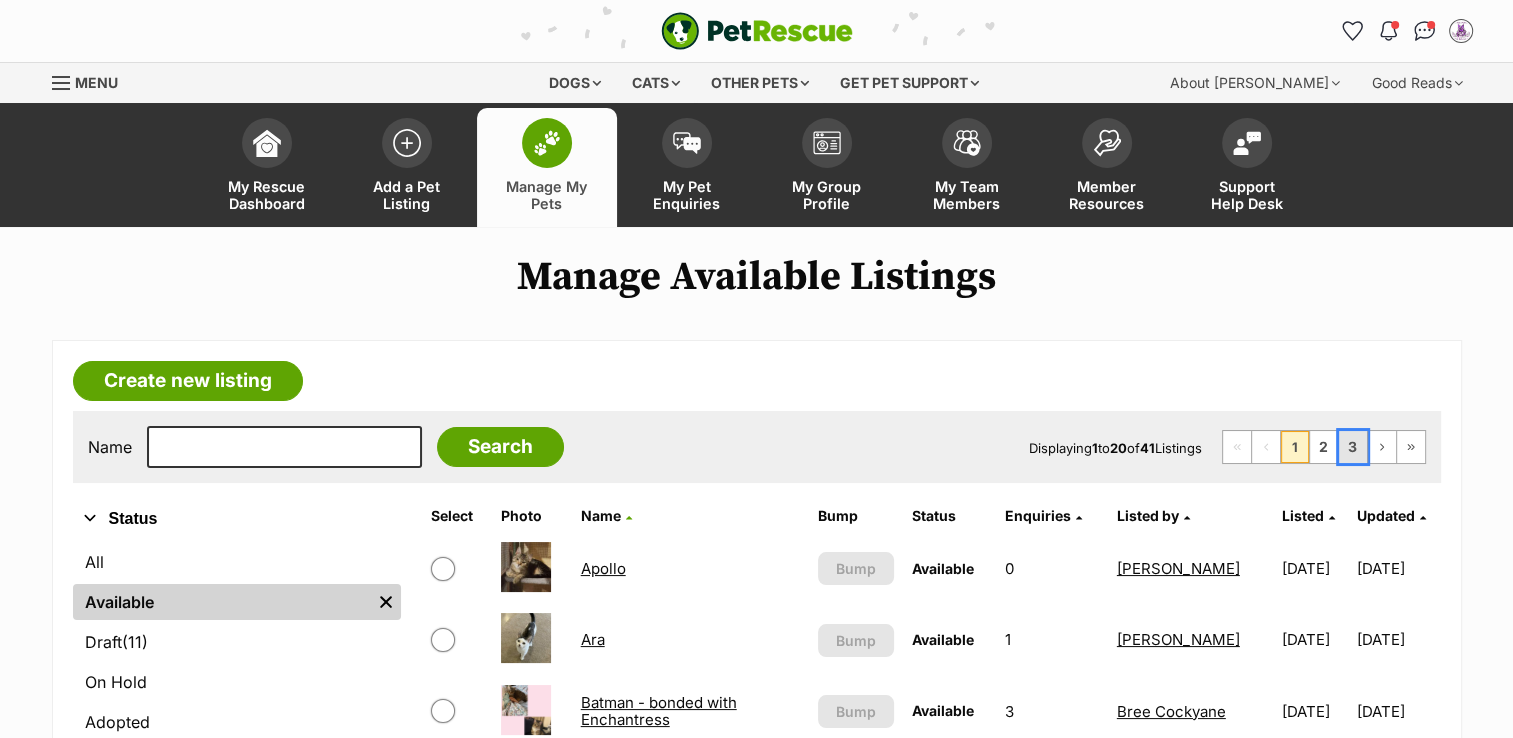 click on "3" at bounding box center [1353, 447] 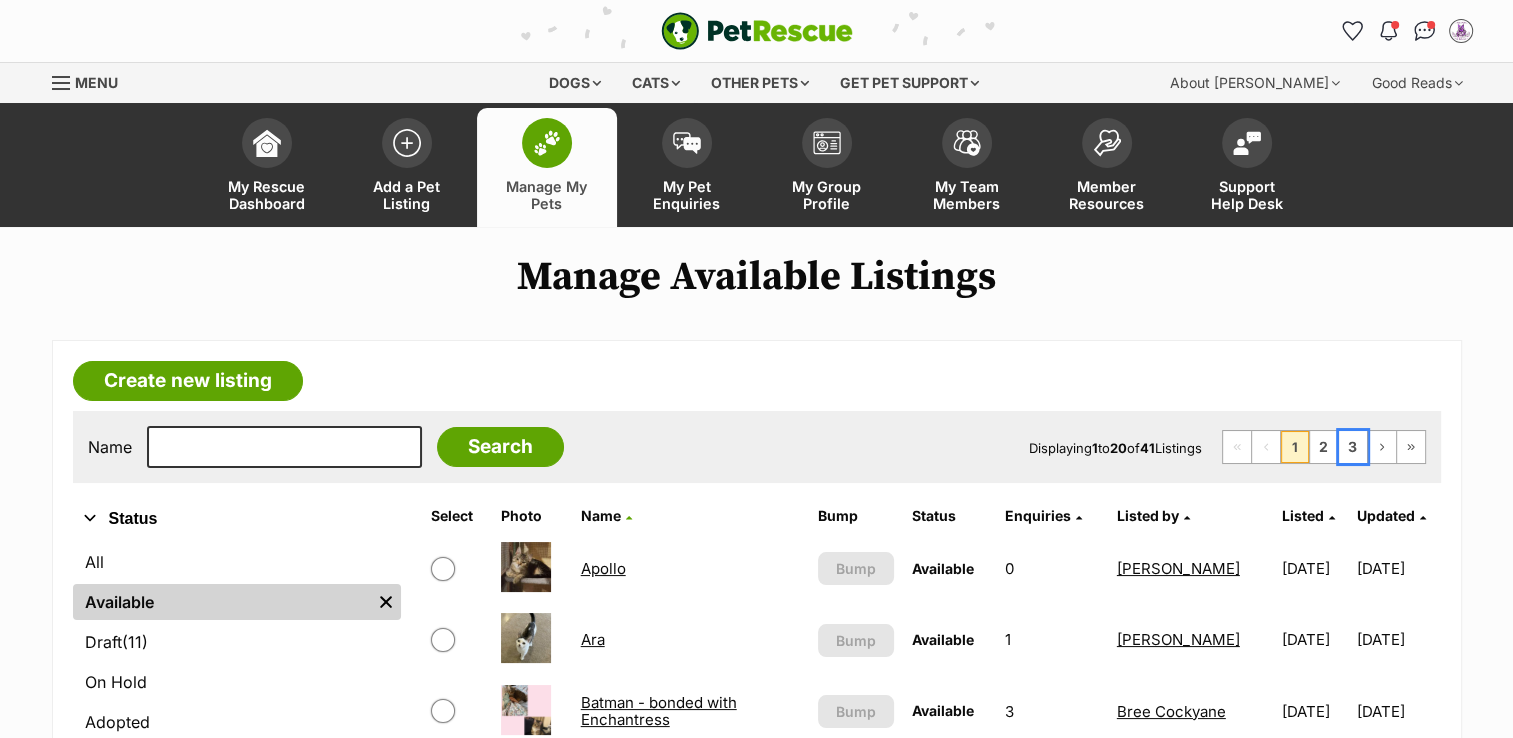 scroll, scrollTop: 0, scrollLeft: 0, axis: both 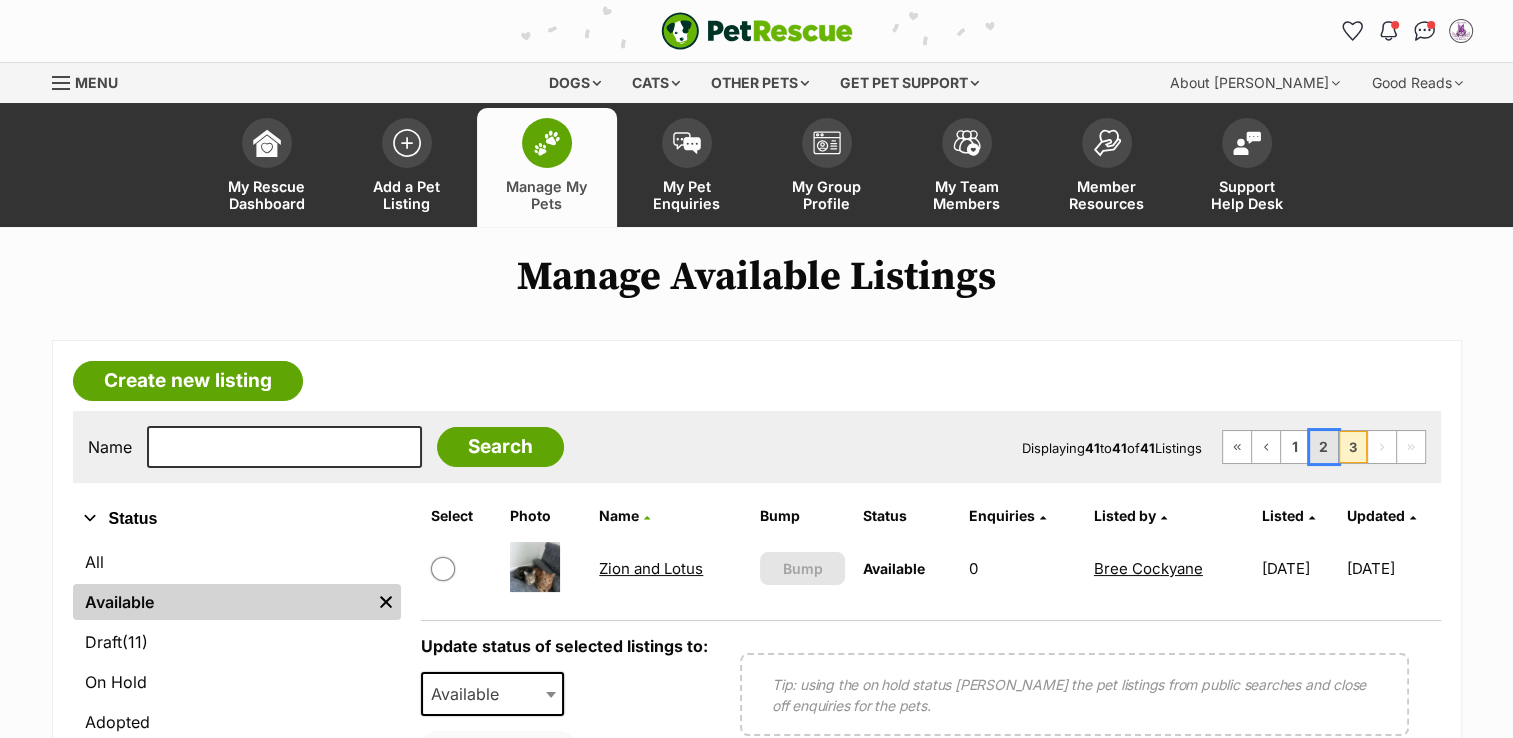 click on "2" at bounding box center [1324, 447] 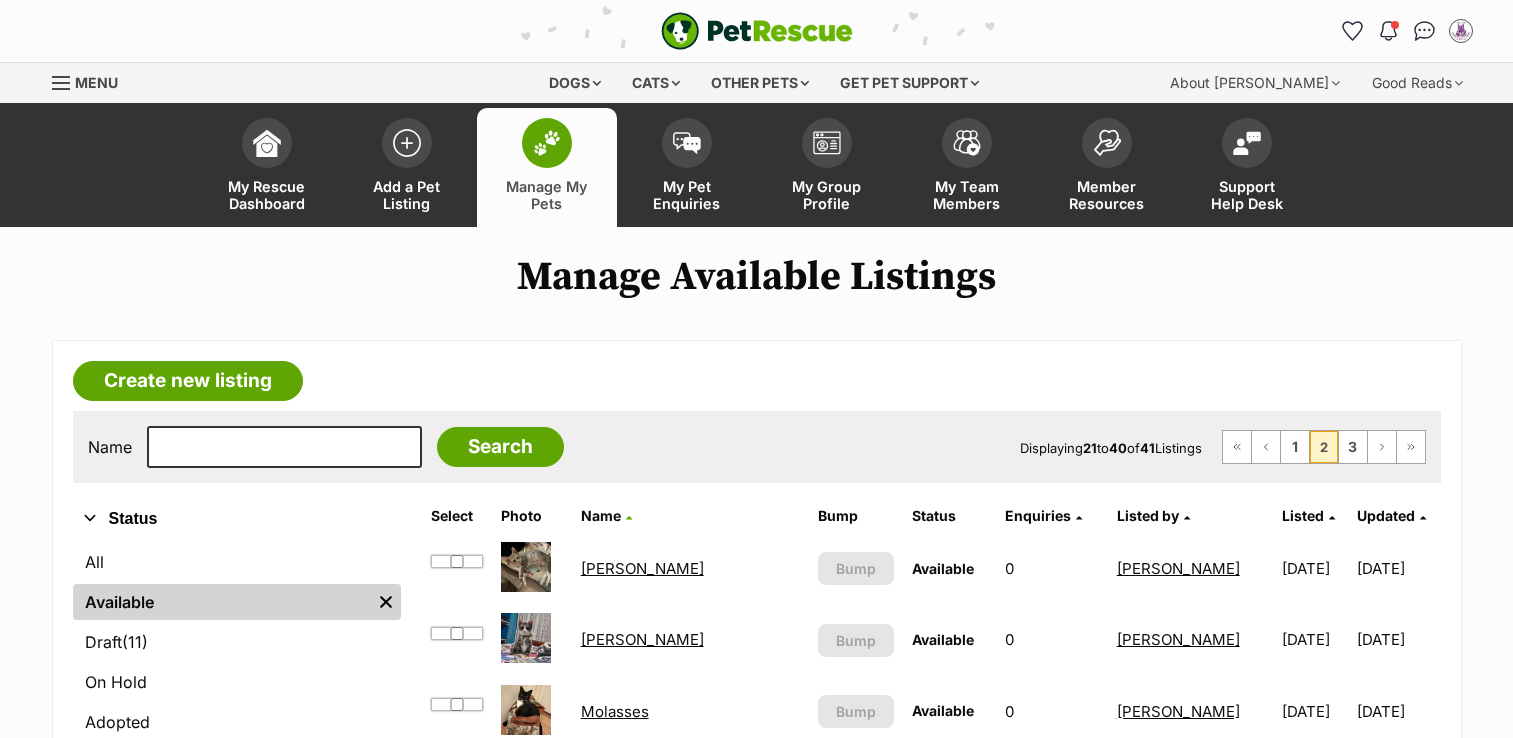 scroll, scrollTop: 0, scrollLeft: 0, axis: both 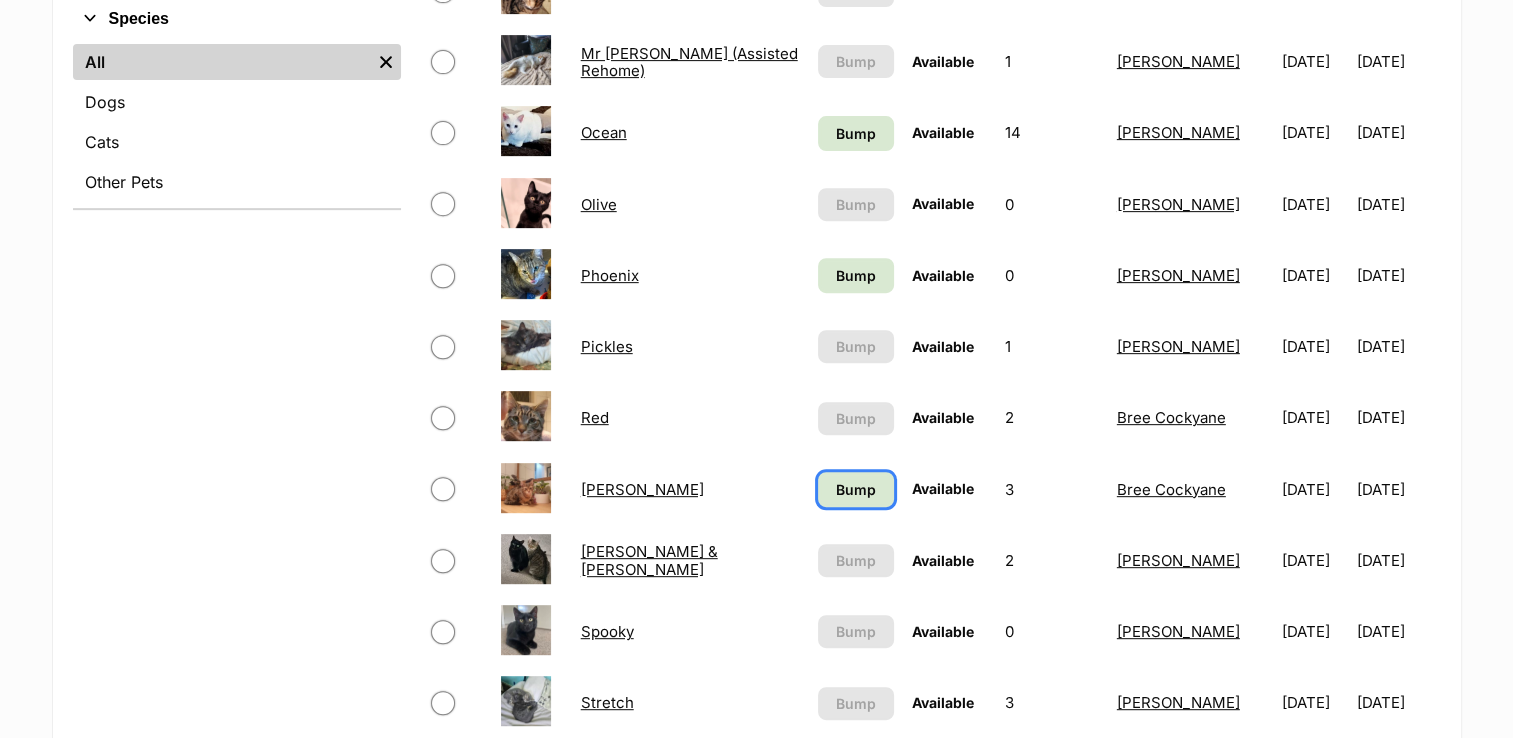 click on "Bump" at bounding box center (856, 489) 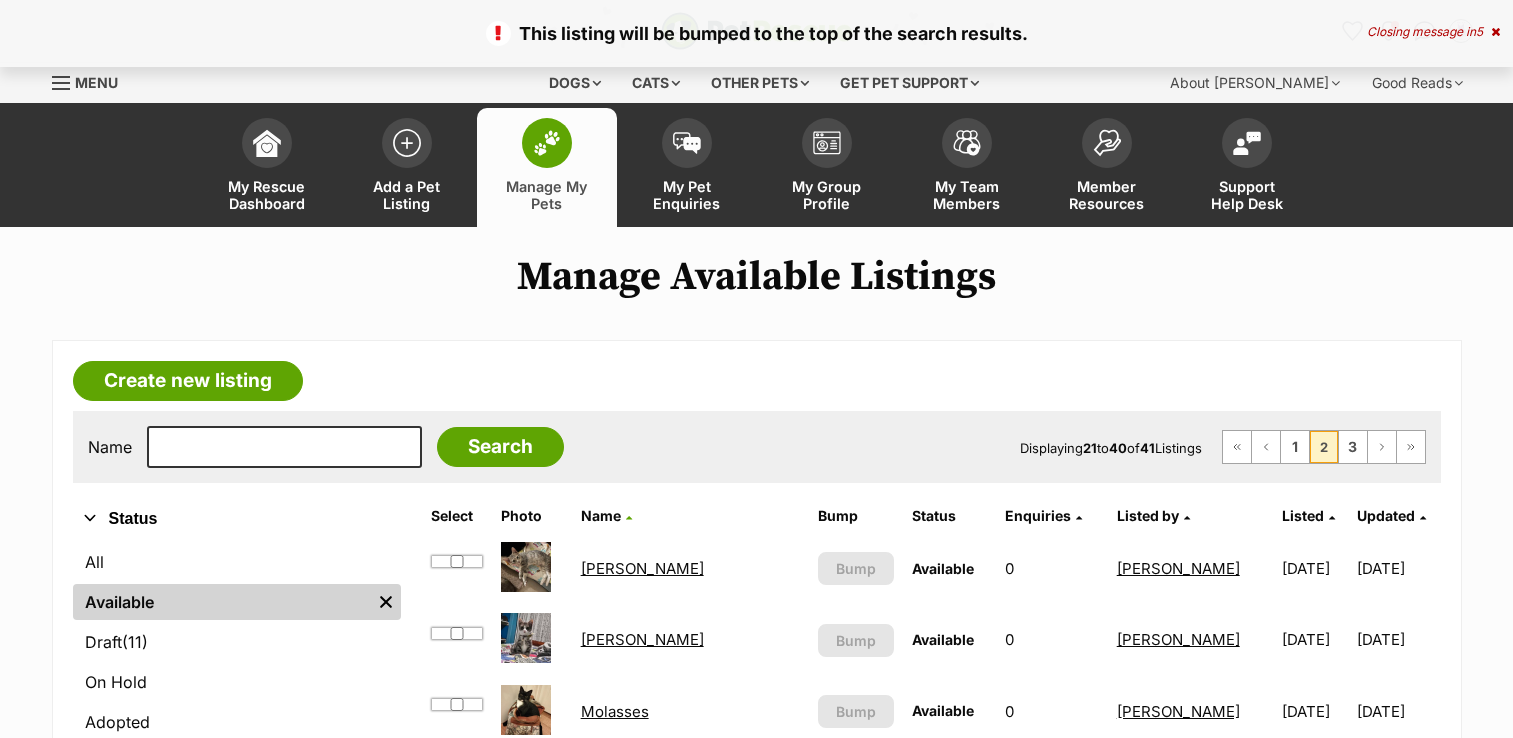 scroll, scrollTop: 0, scrollLeft: 0, axis: both 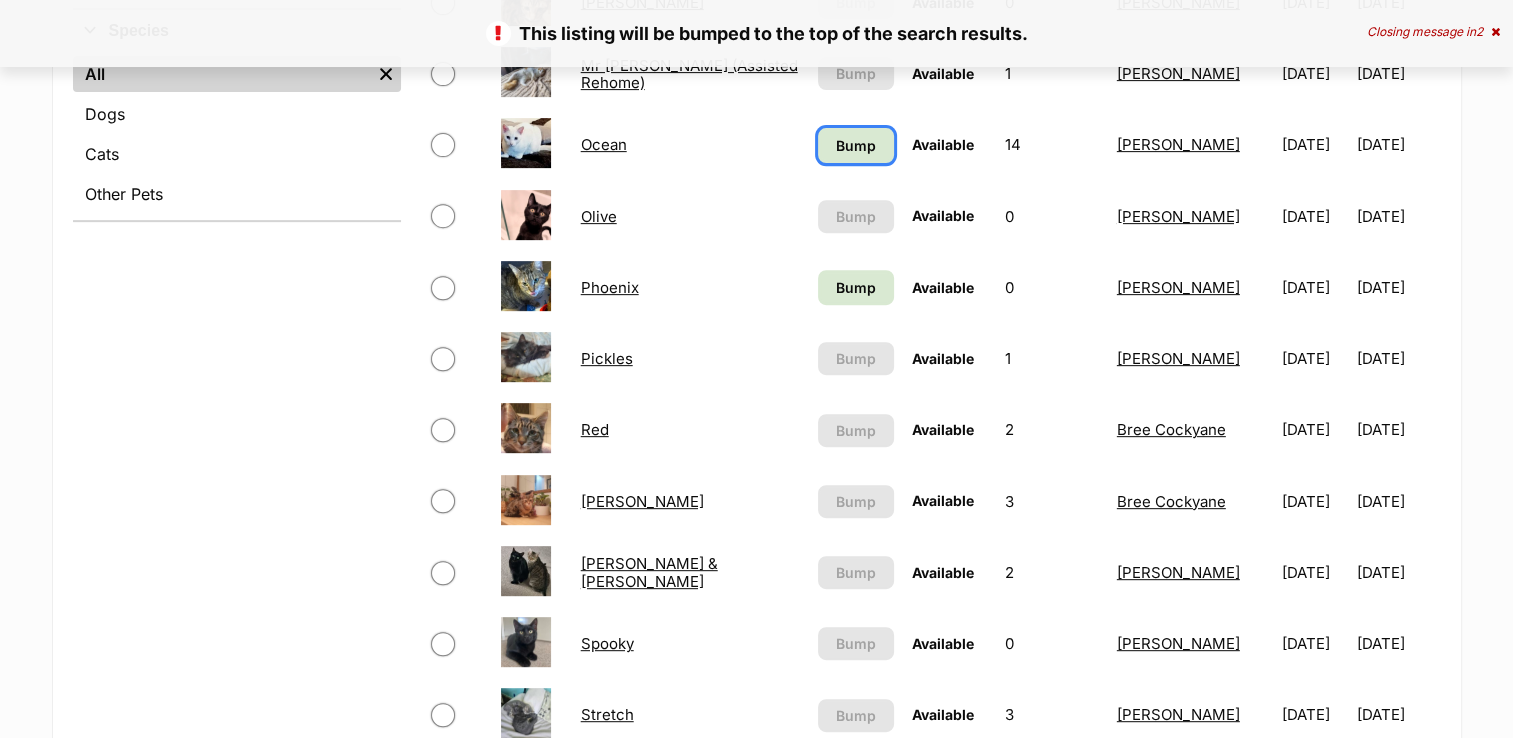 click on "Bump" at bounding box center [856, 145] 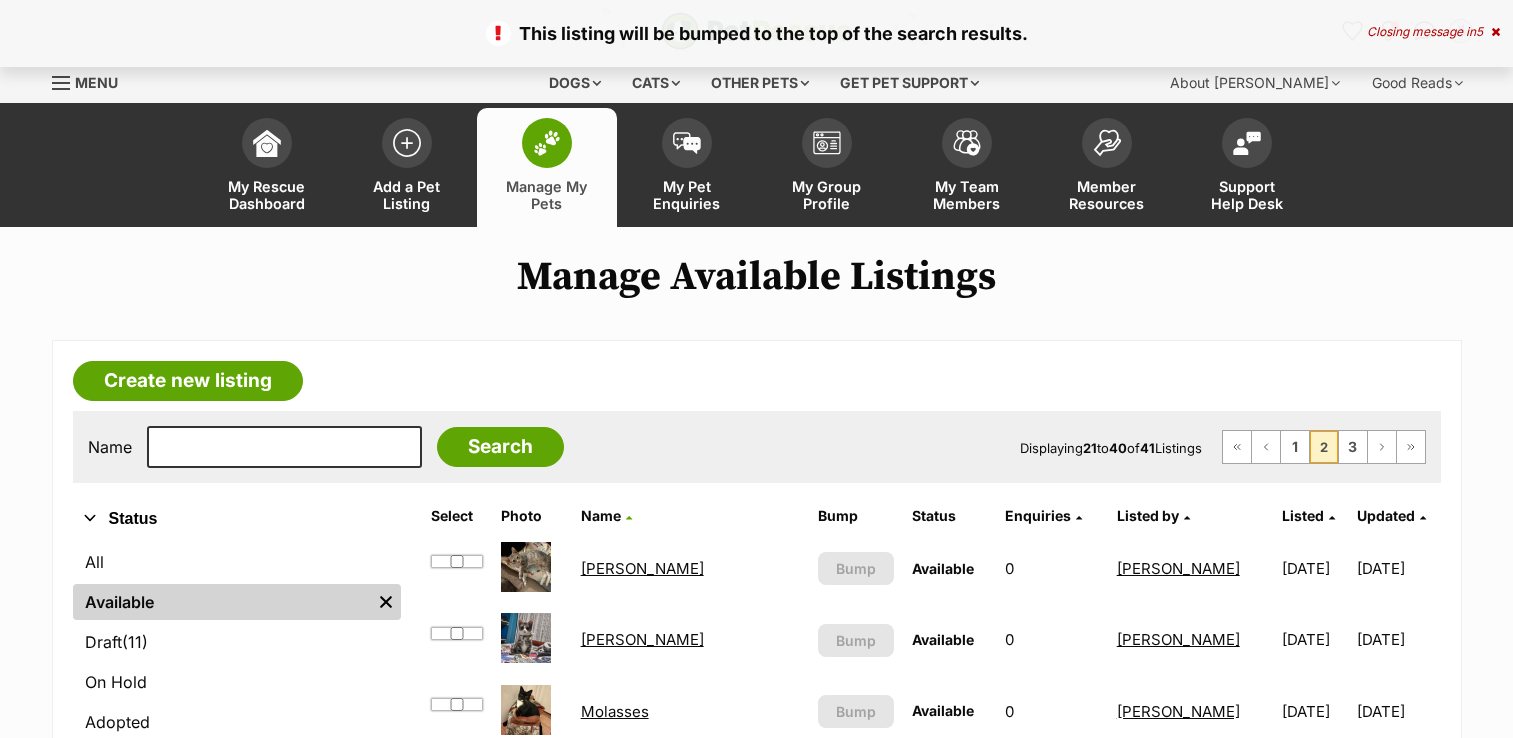 scroll, scrollTop: 0, scrollLeft: 0, axis: both 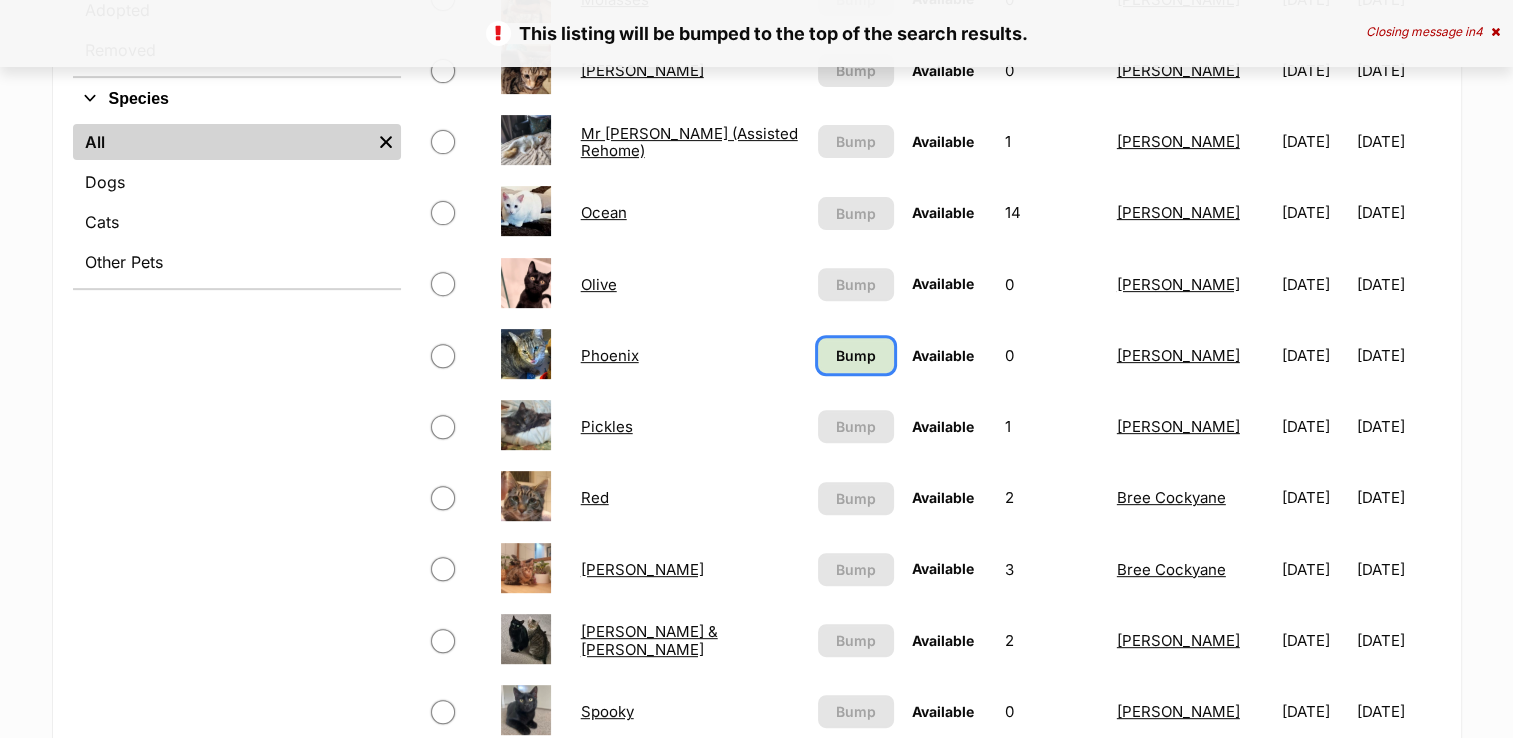 click on "Bump" at bounding box center (856, 355) 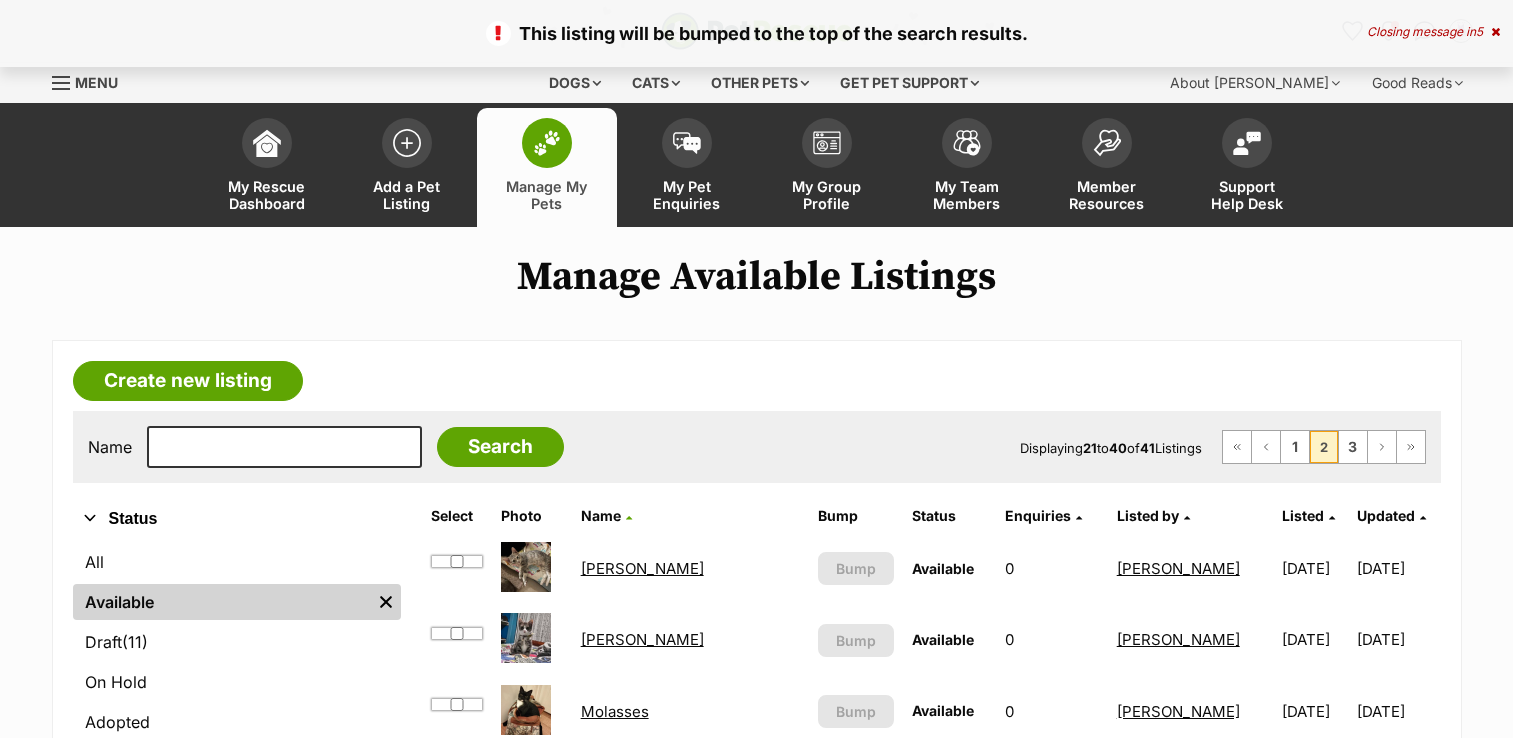scroll, scrollTop: 0, scrollLeft: 0, axis: both 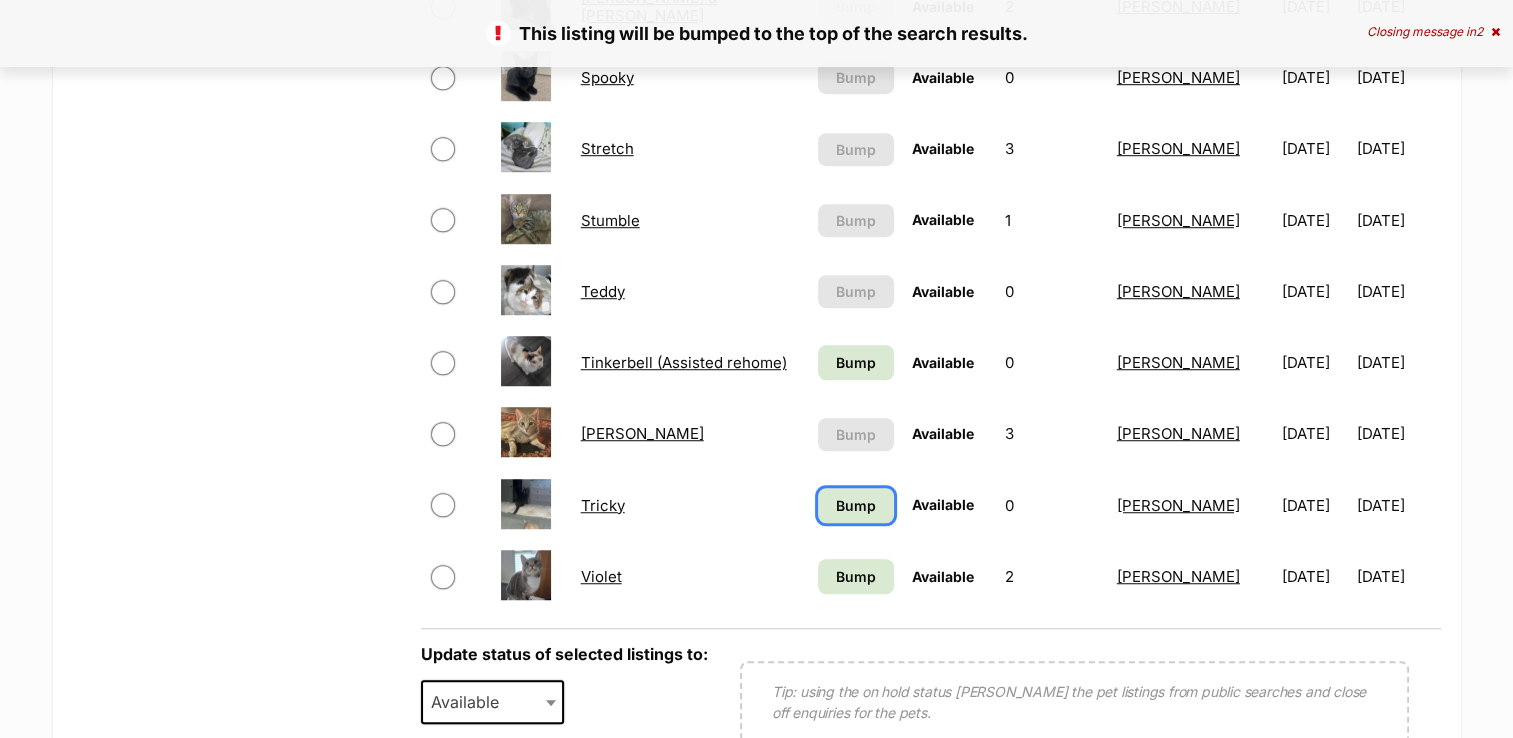 click on "Bump" at bounding box center [856, 505] 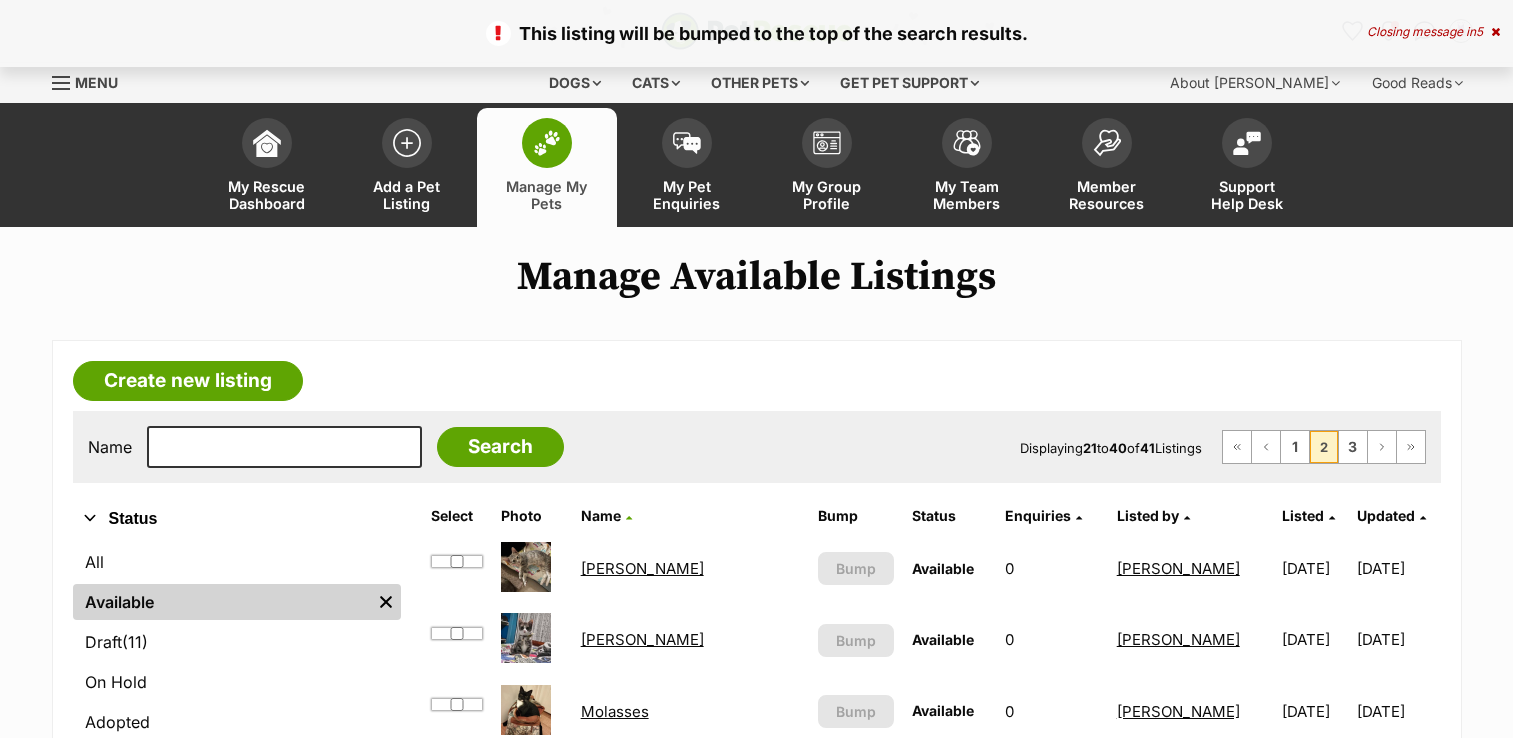 scroll, scrollTop: 0, scrollLeft: 0, axis: both 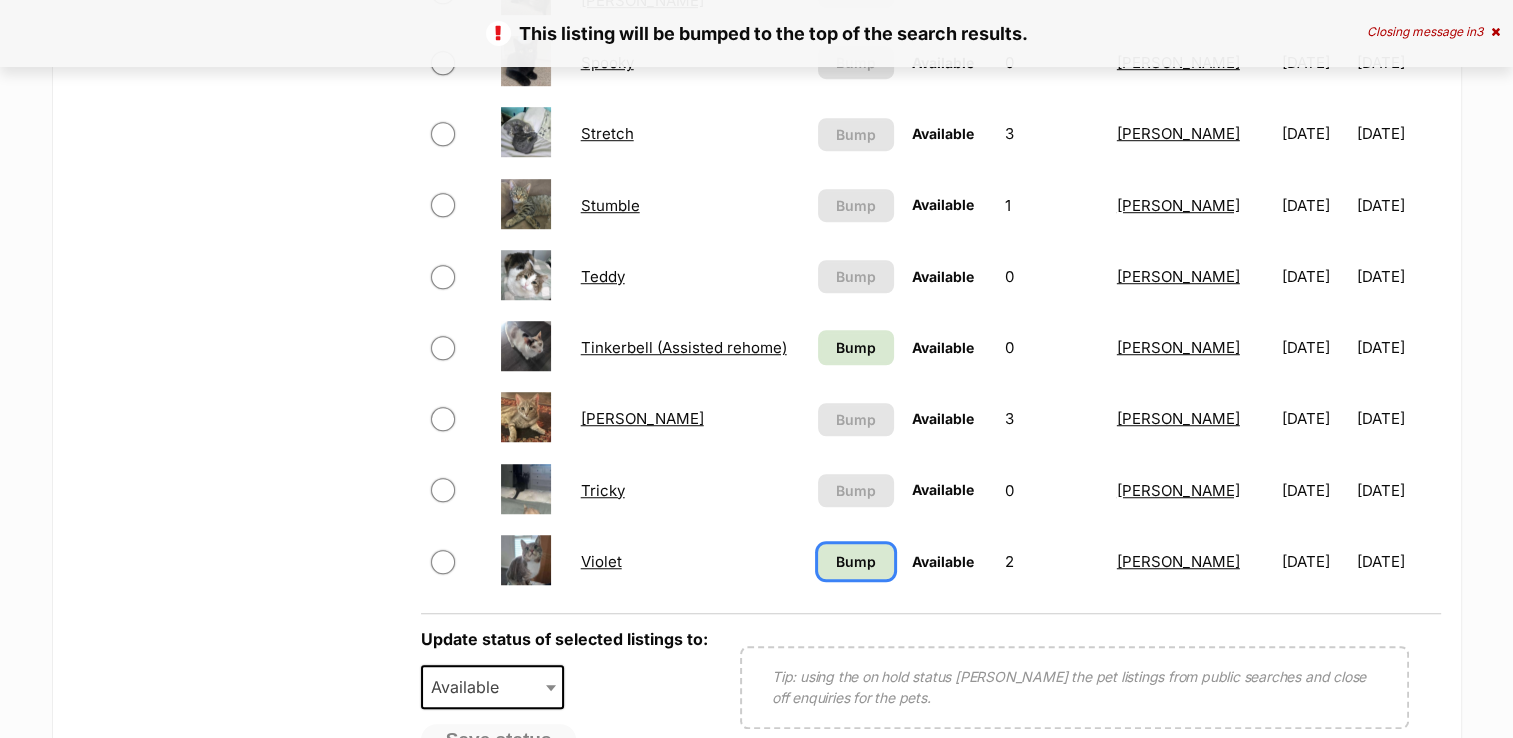 click on "Bump" at bounding box center (856, 561) 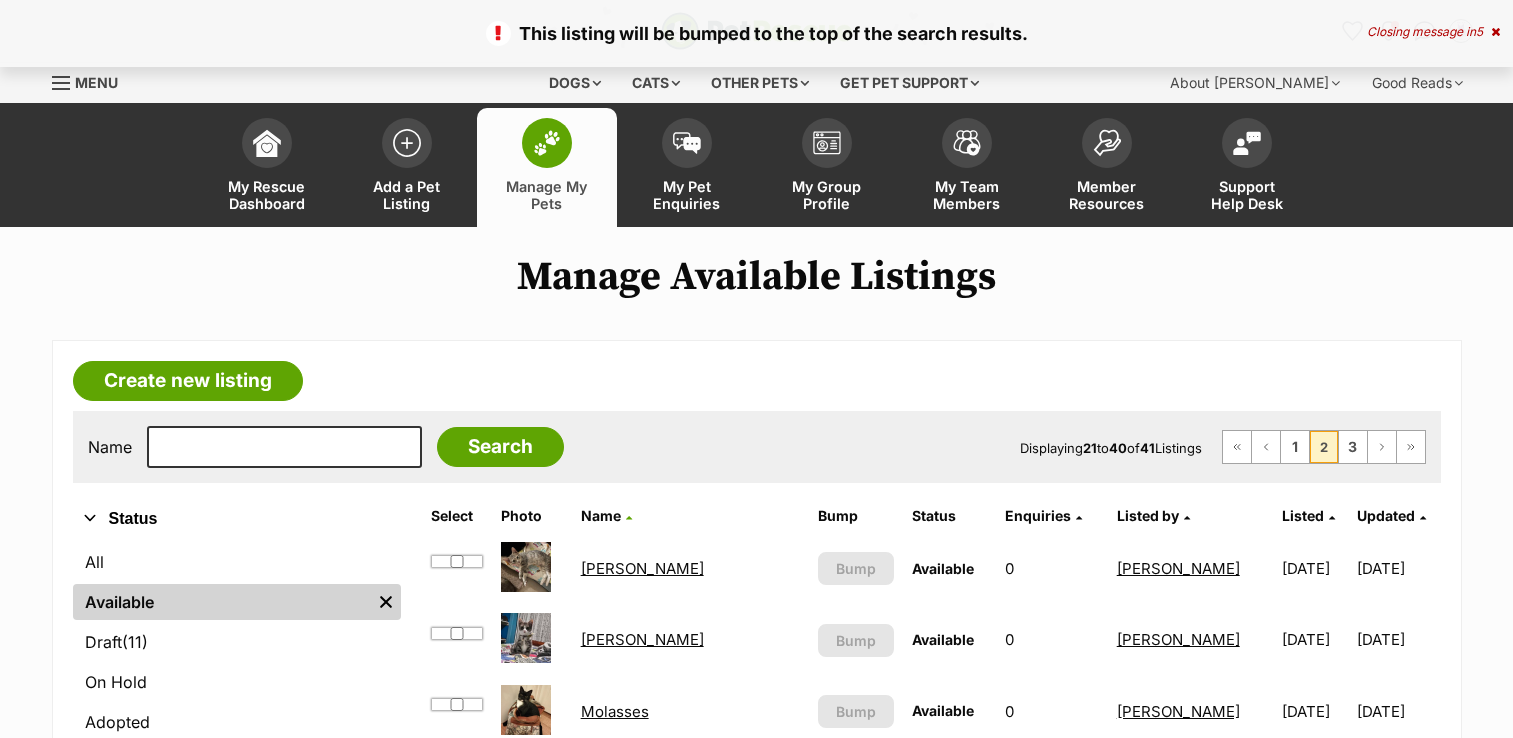 scroll, scrollTop: 0, scrollLeft: 0, axis: both 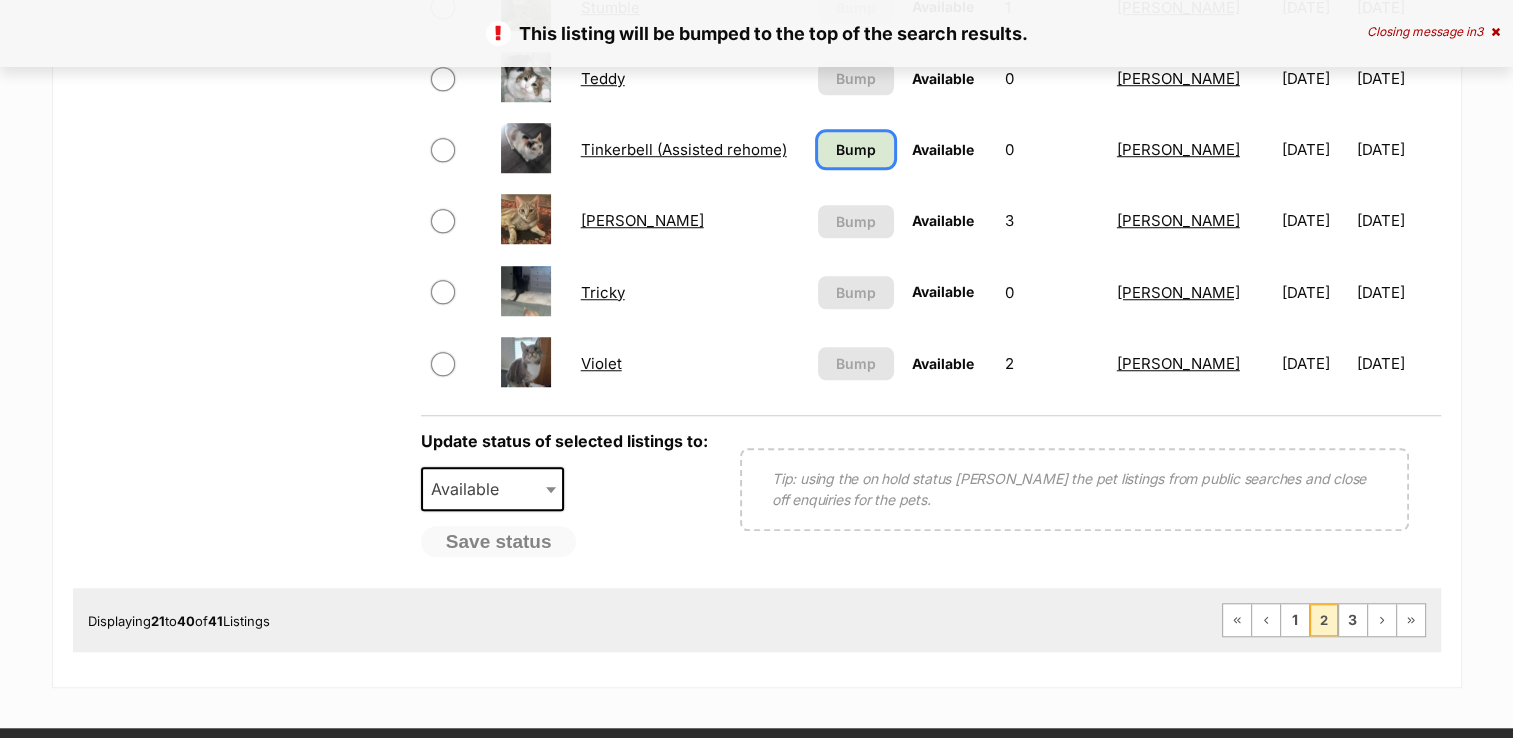 click on "Bump" at bounding box center [856, 149] 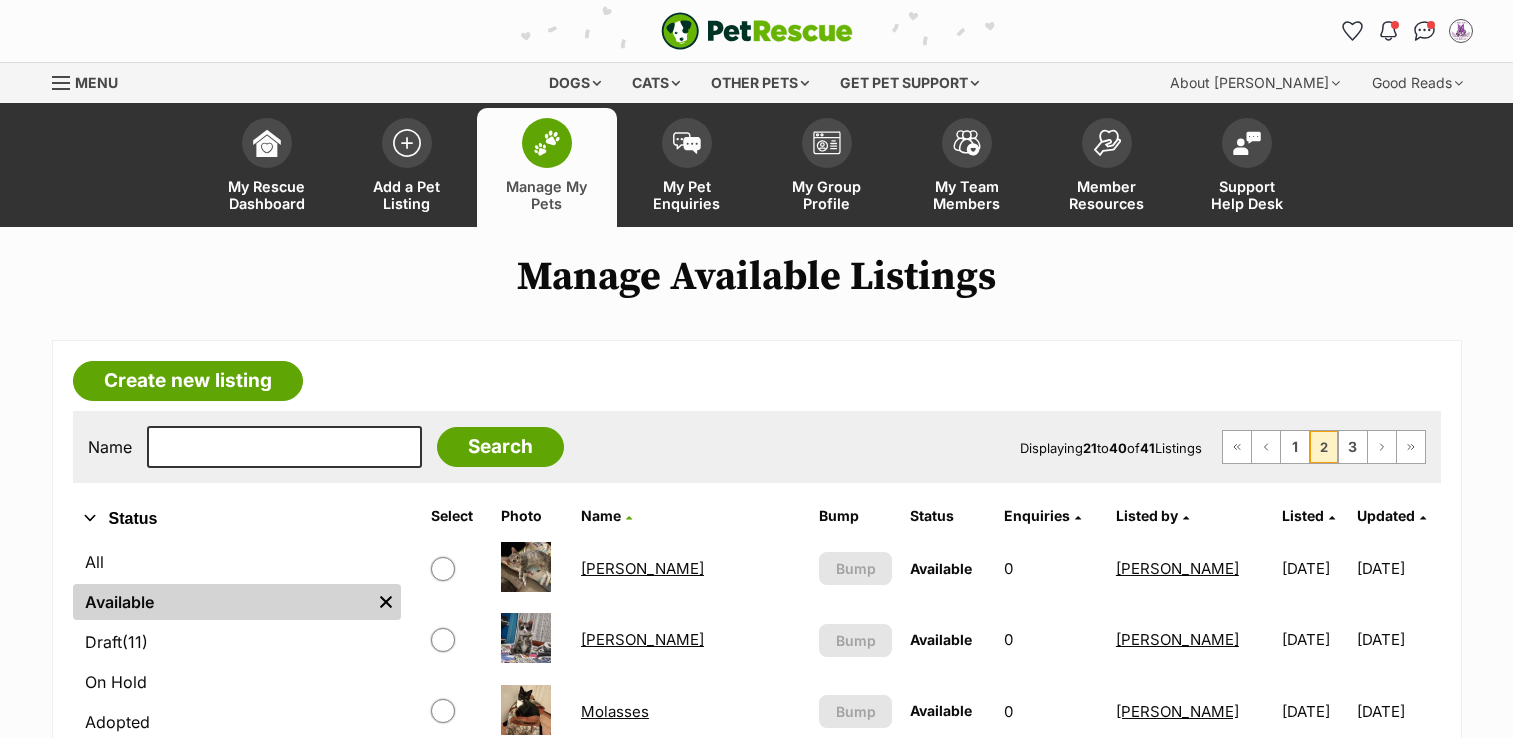 scroll, scrollTop: 0, scrollLeft: 0, axis: both 